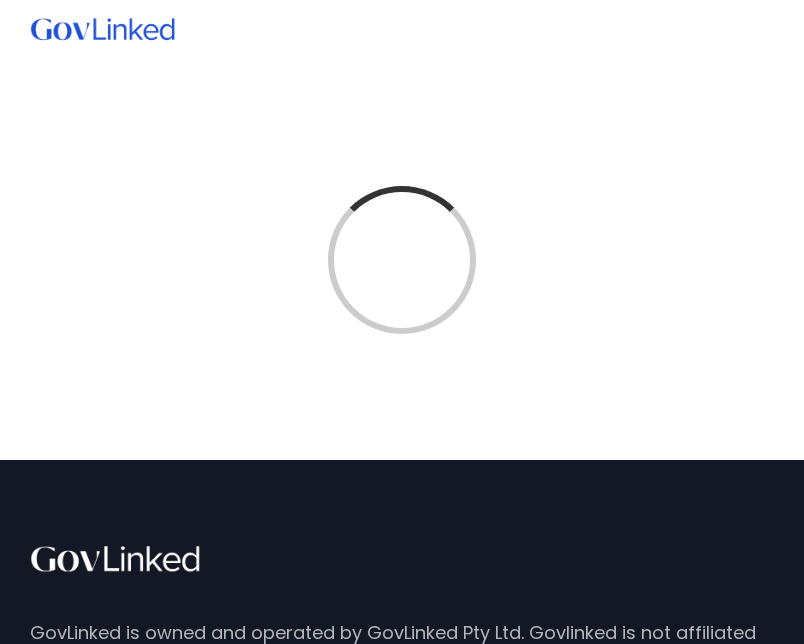 scroll, scrollTop: 0, scrollLeft: 0, axis: both 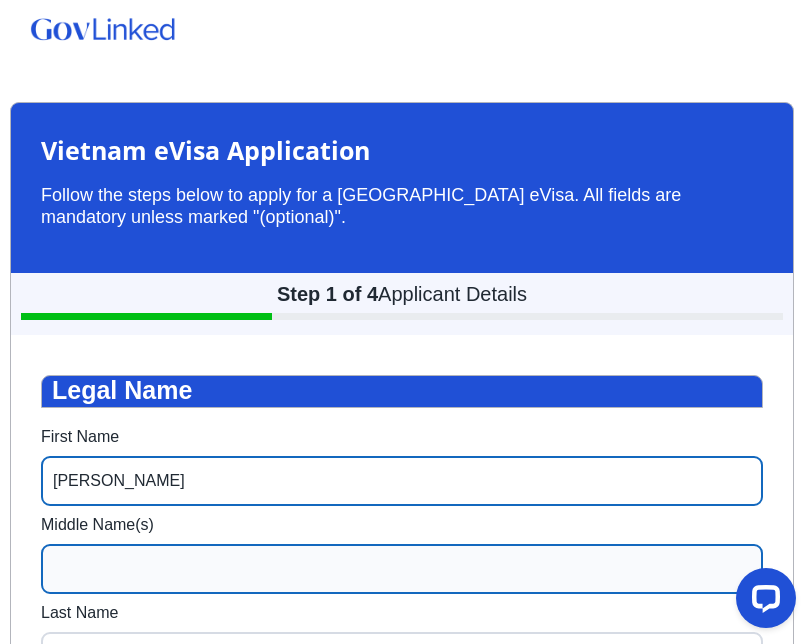 type on "[PERSON_NAME]" 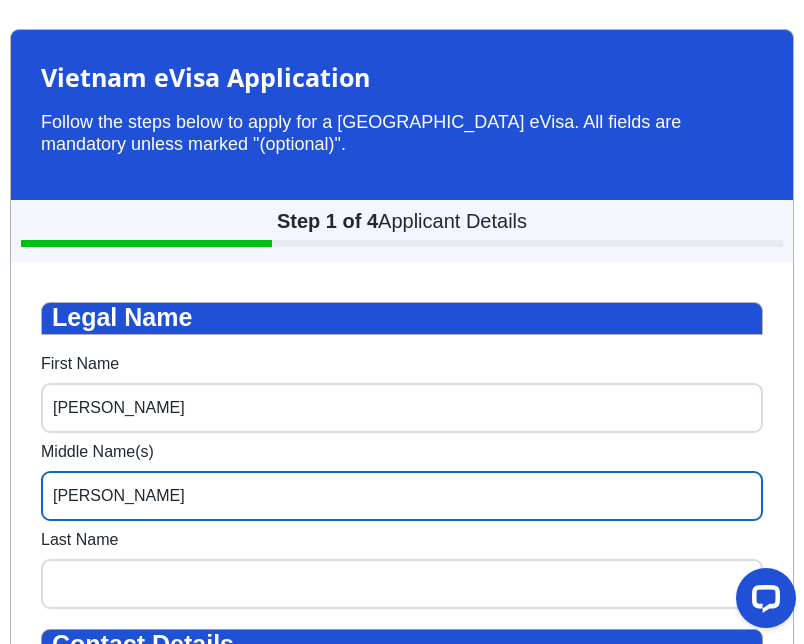 scroll, scrollTop: 80, scrollLeft: 0, axis: vertical 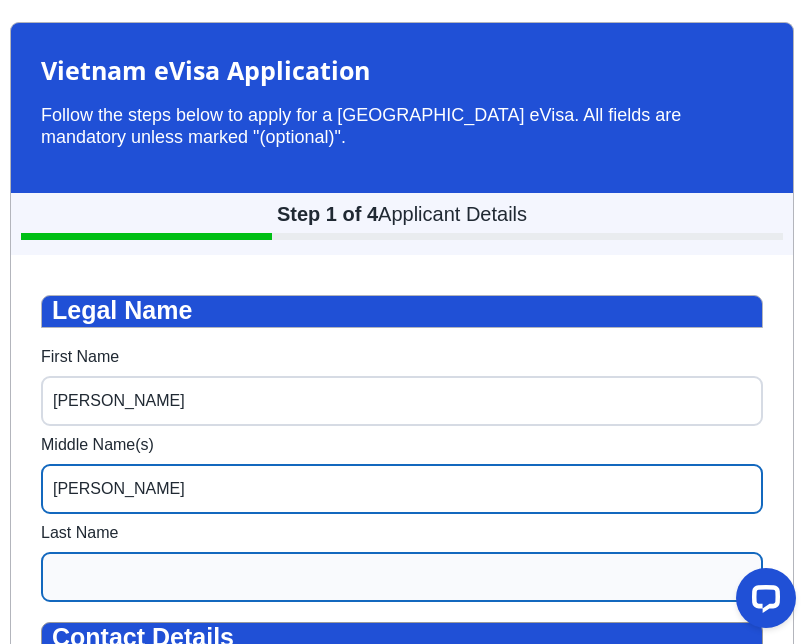 type on "[PERSON_NAME]" 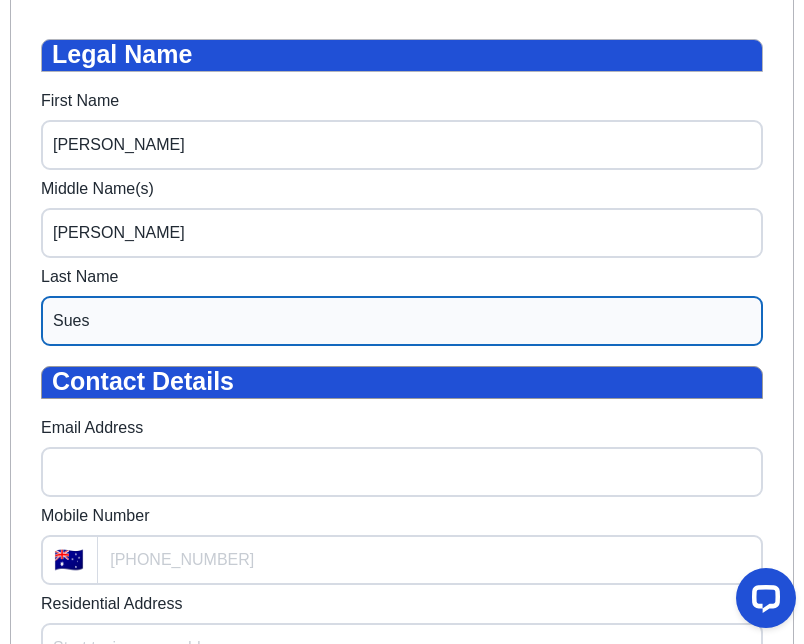 scroll, scrollTop: 360, scrollLeft: 0, axis: vertical 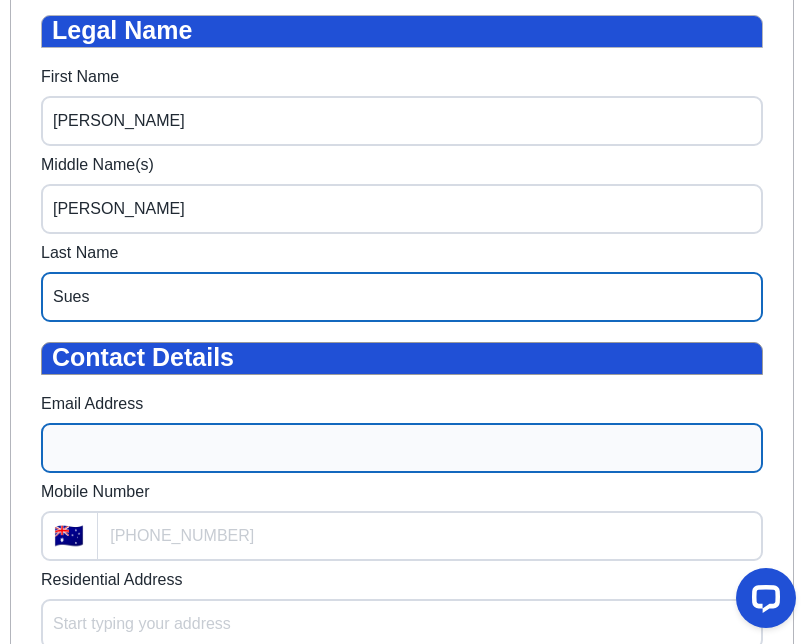 type on "Sues" 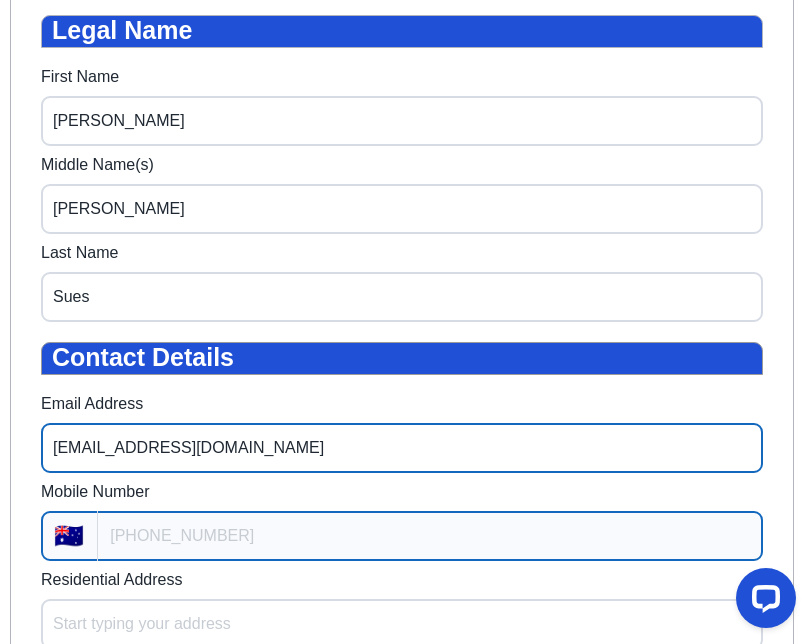 type on "[EMAIL_ADDRESS][DOMAIN_NAME]" 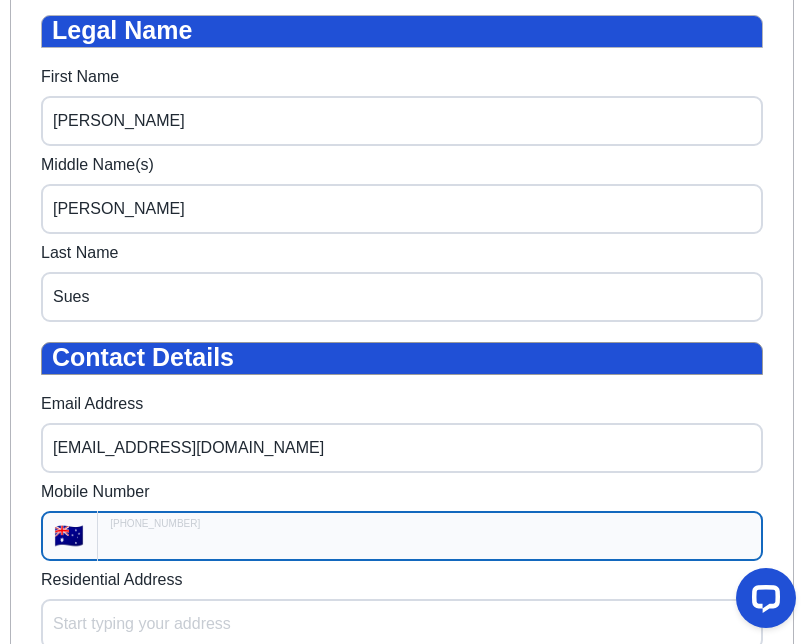 type on "+61" 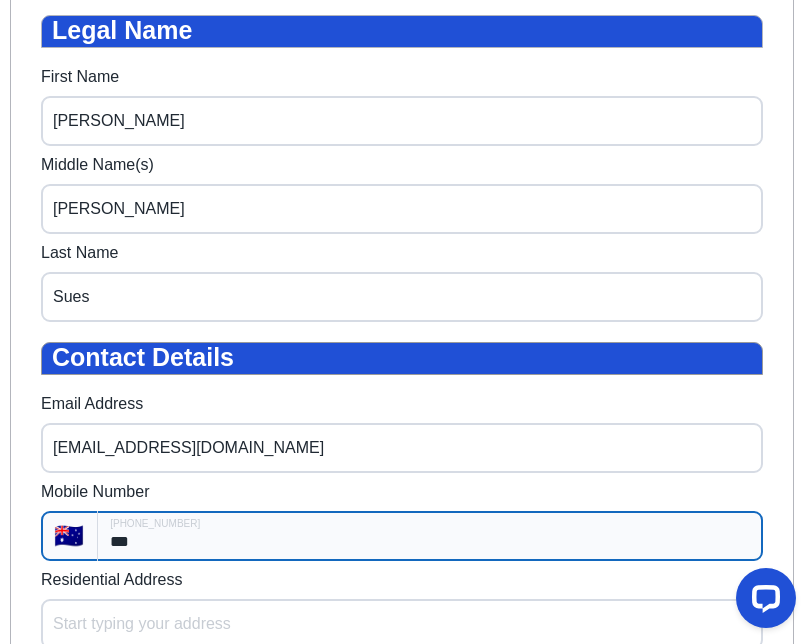 click on "***" at bounding box center [430, 536] 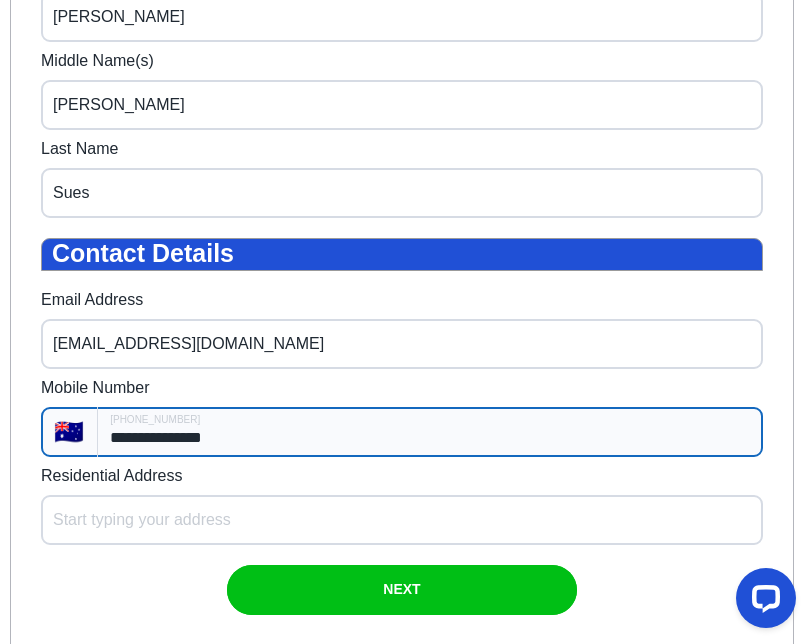 scroll, scrollTop: 488, scrollLeft: 0, axis: vertical 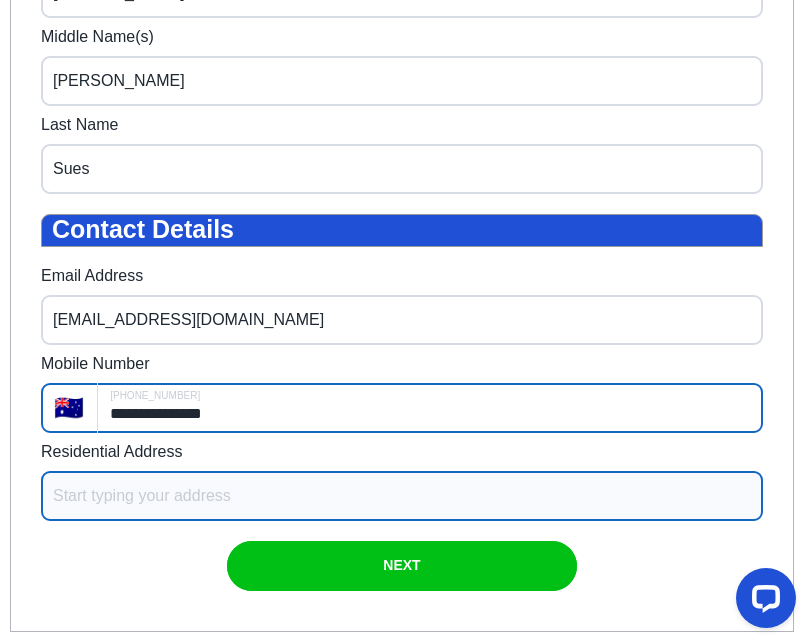 type on "**********" 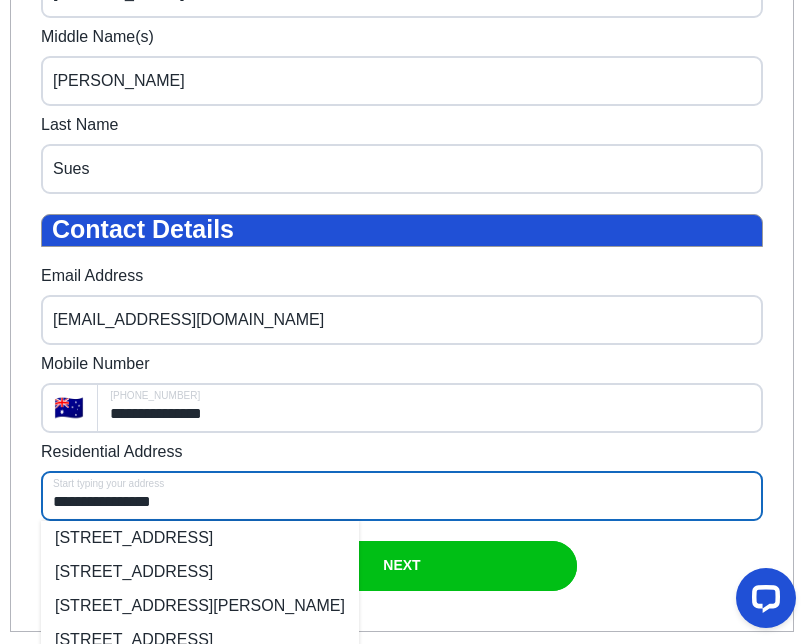 drag, startPoint x: 190, startPoint y: 519, endPoint x: -53, endPoint y: 529, distance: 243.20567 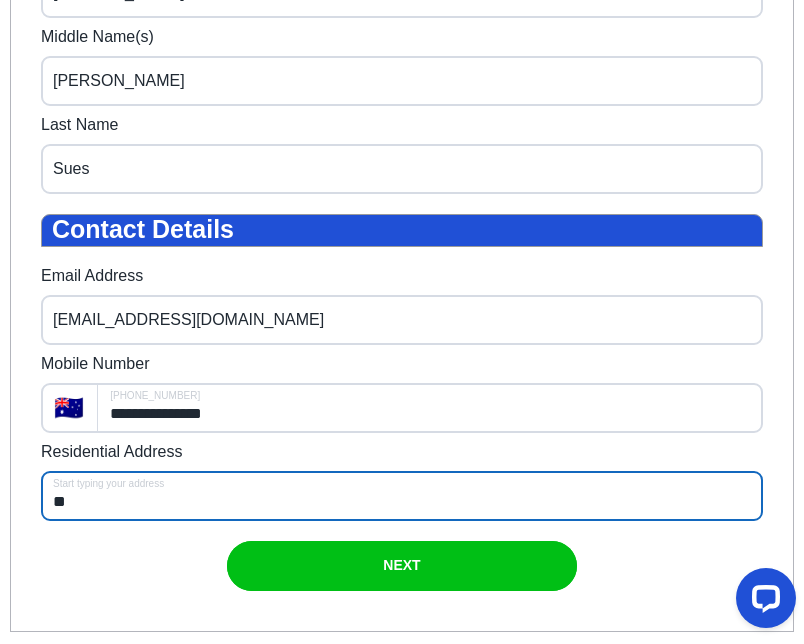 type on "*" 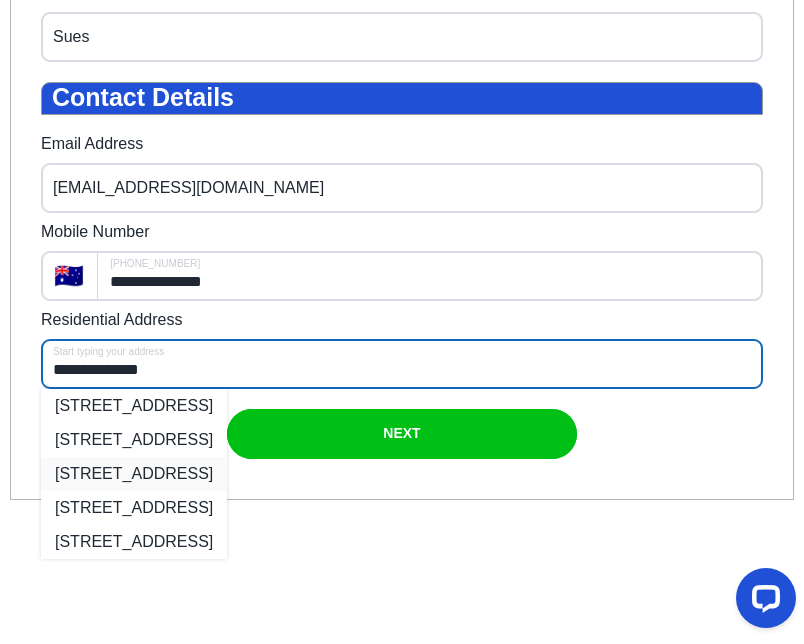 scroll, scrollTop: 708, scrollLeft: 0, axis: vertical 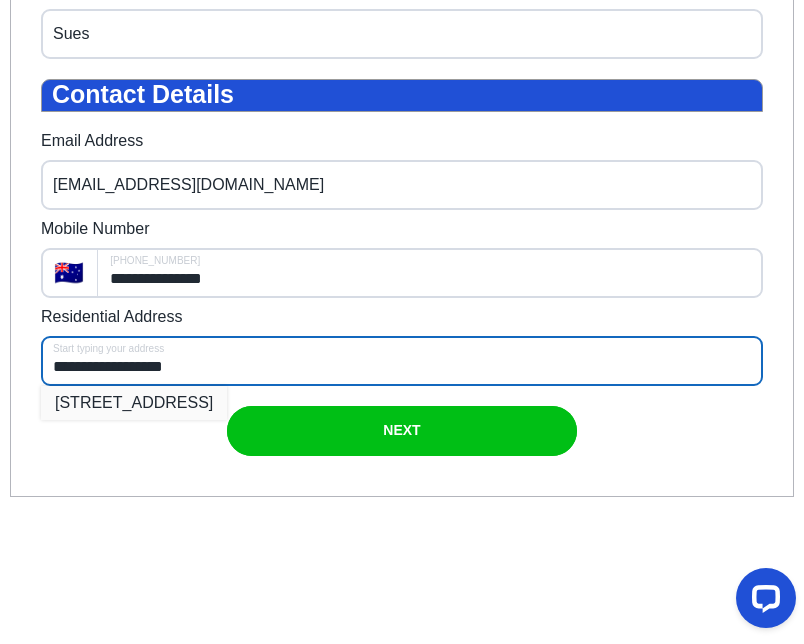 click on "4/17 Noble St, Clayfield QLD, Australia" at bounding box center [134, 403] 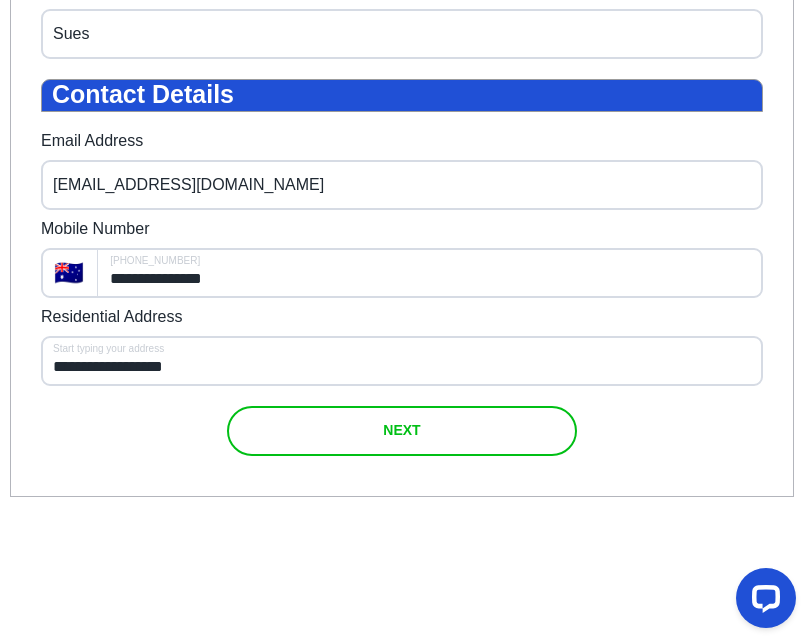 type on "**********" 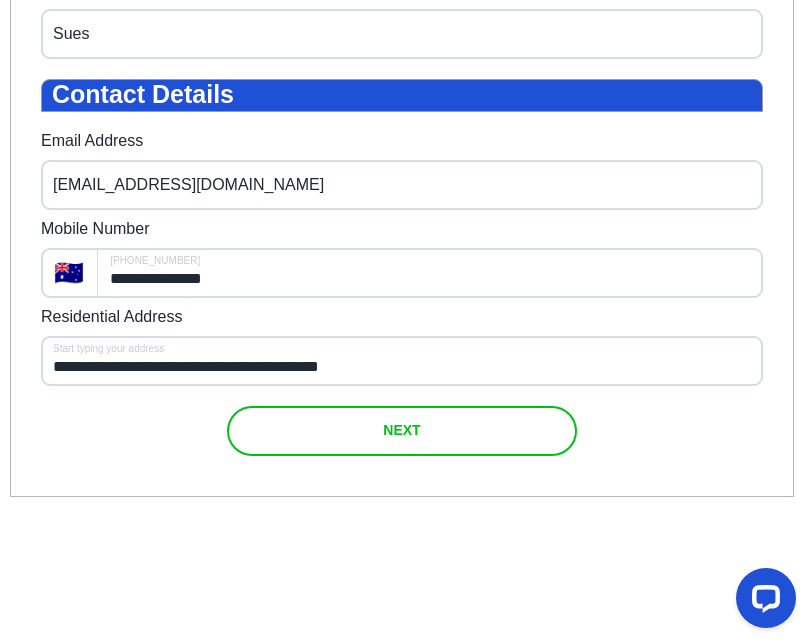 click at bounding box center [402, 431] 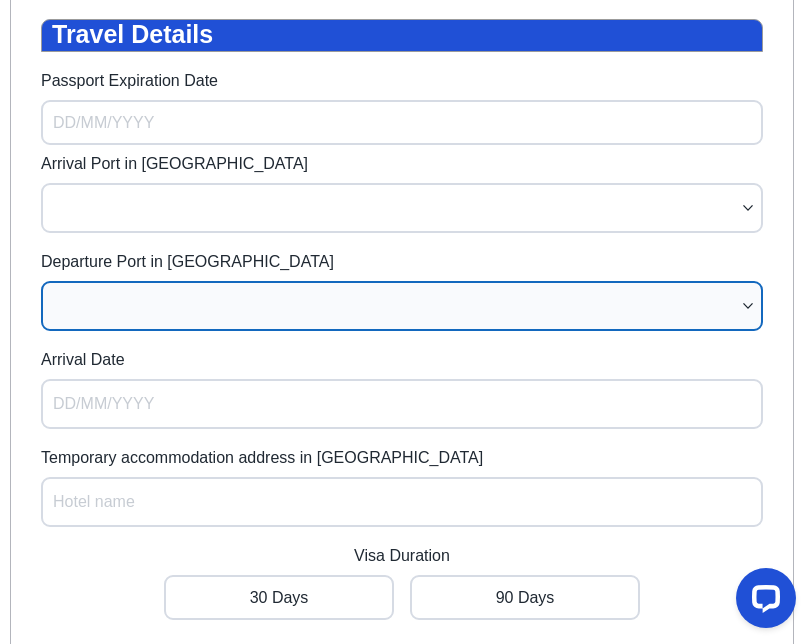 scroll, scrollTop: 341, scrollLeft: 0, axis: vertical 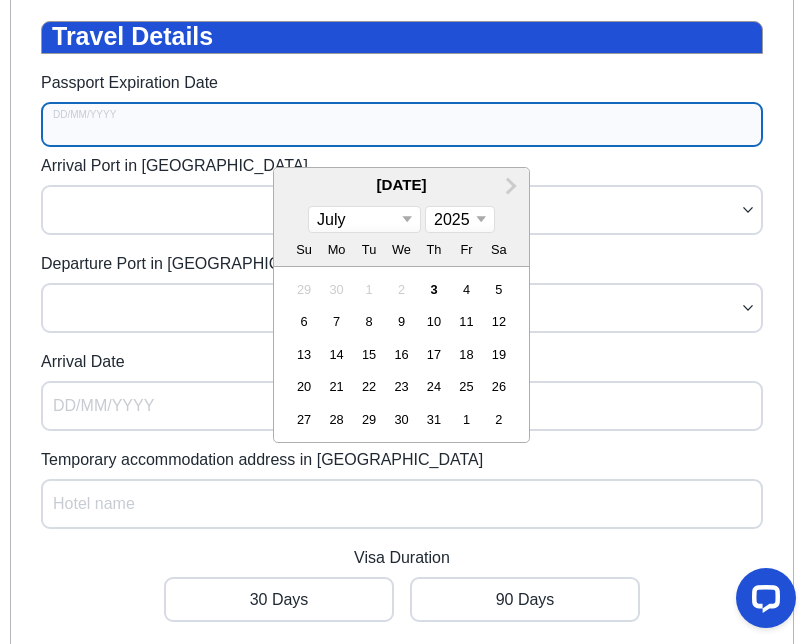 click on "Passport Expiration Date" at bounding box center (402, 124) 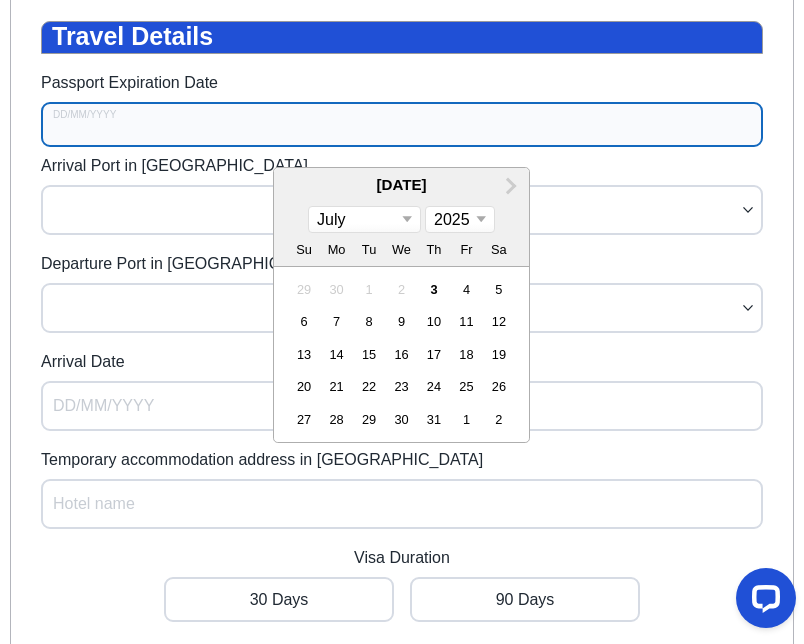select on "10" 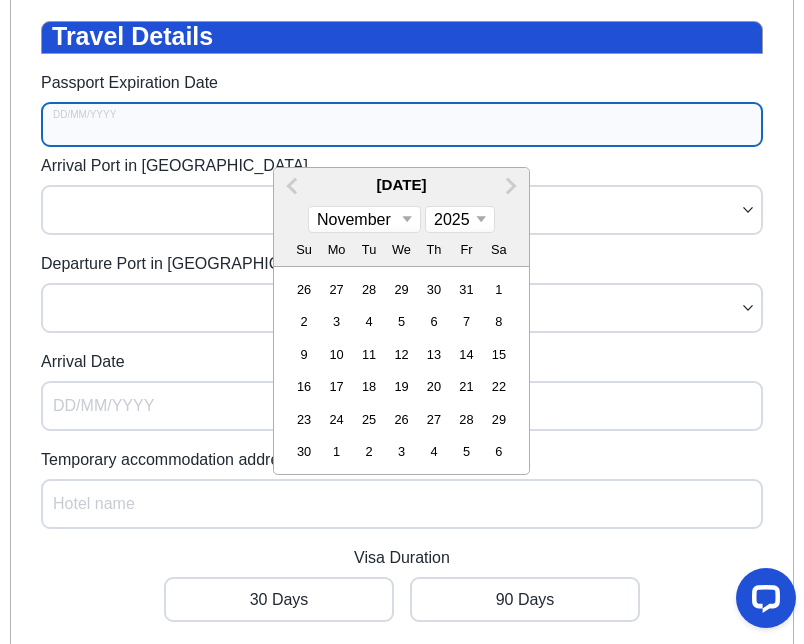select on "2032" 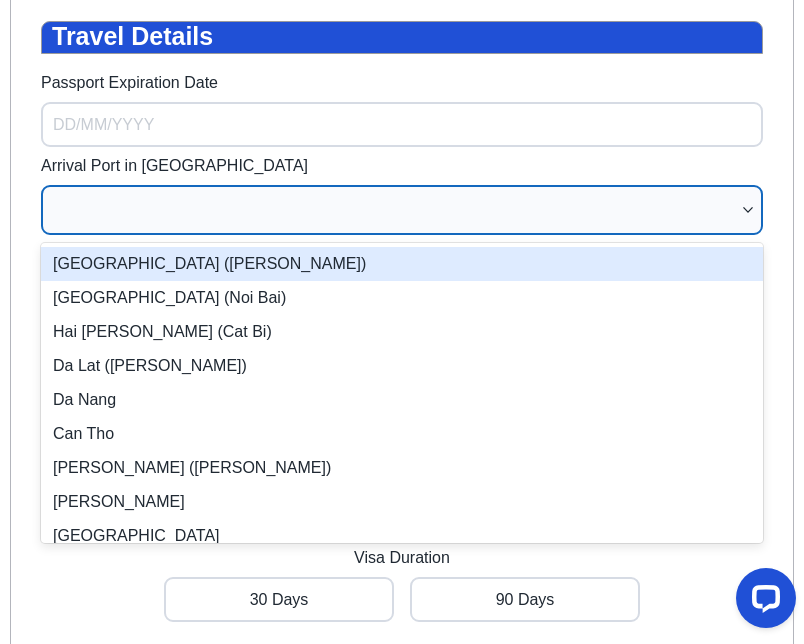 click at bounding box center (392, 210) 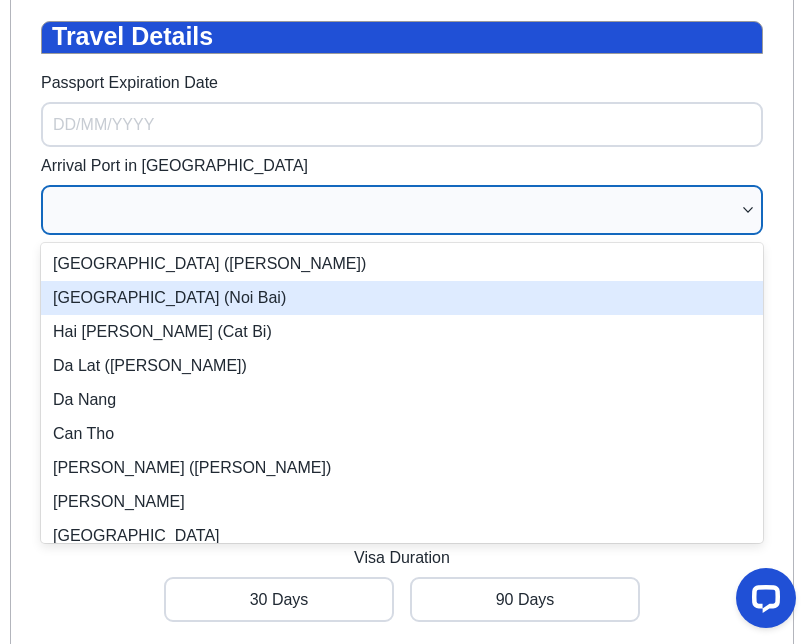 click on "Hanoi (Noi Bai)" at bounding box center [402, 298] 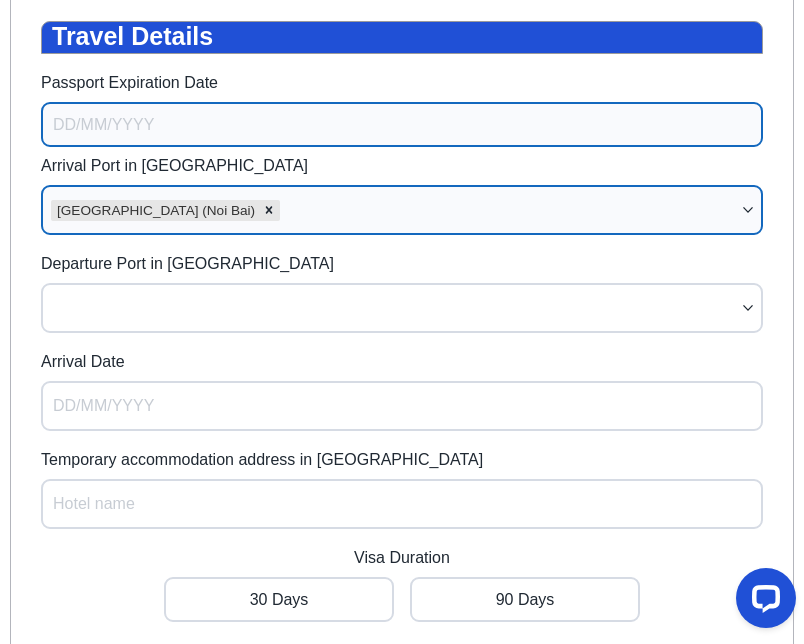 click on "Passport Expiration Date" at bounding box center (402, 124) 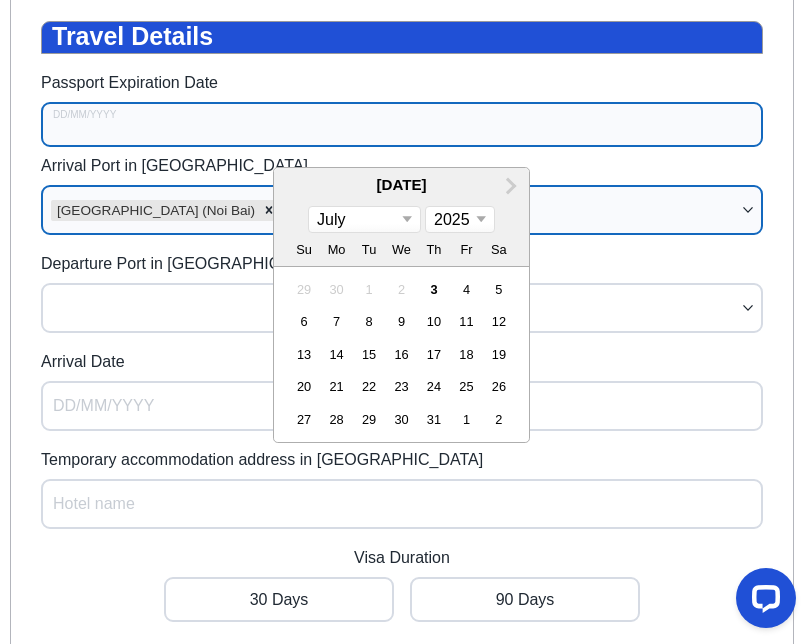 select on "10" 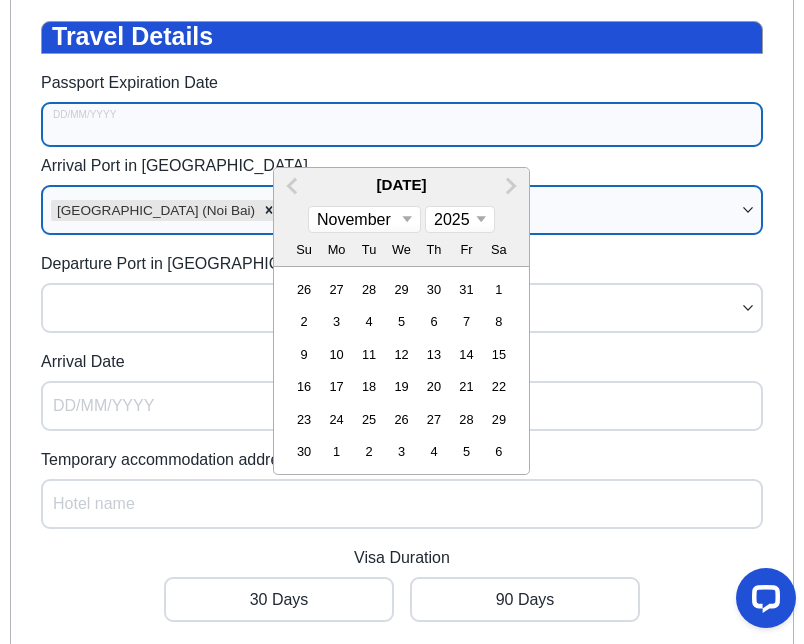 select on "2032" 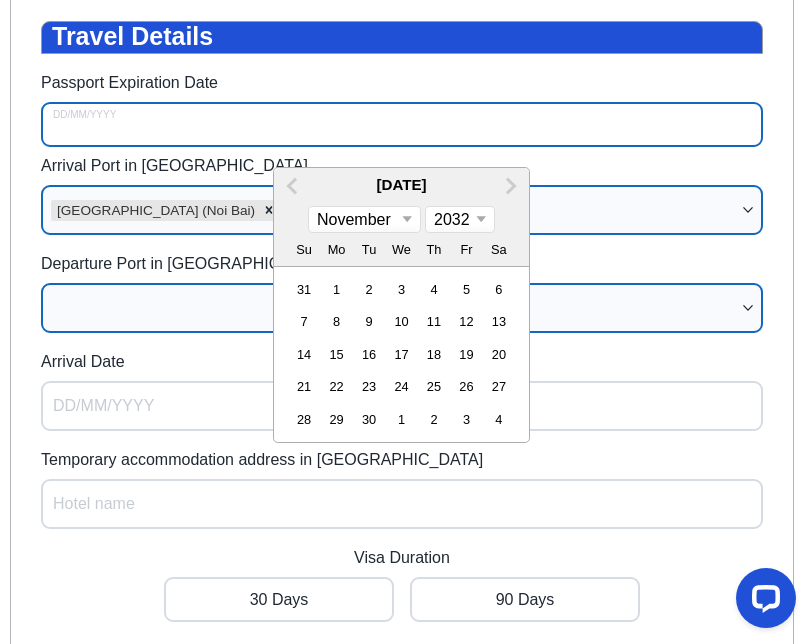 click at bounding box center [402, 308] 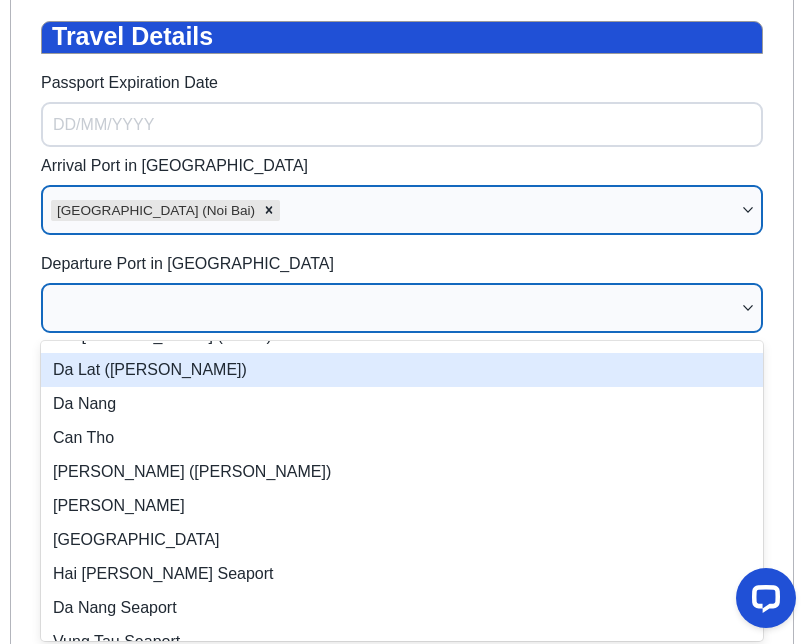 scroll, scrollTop: 96, scrollLeft: 0, axis: vertical 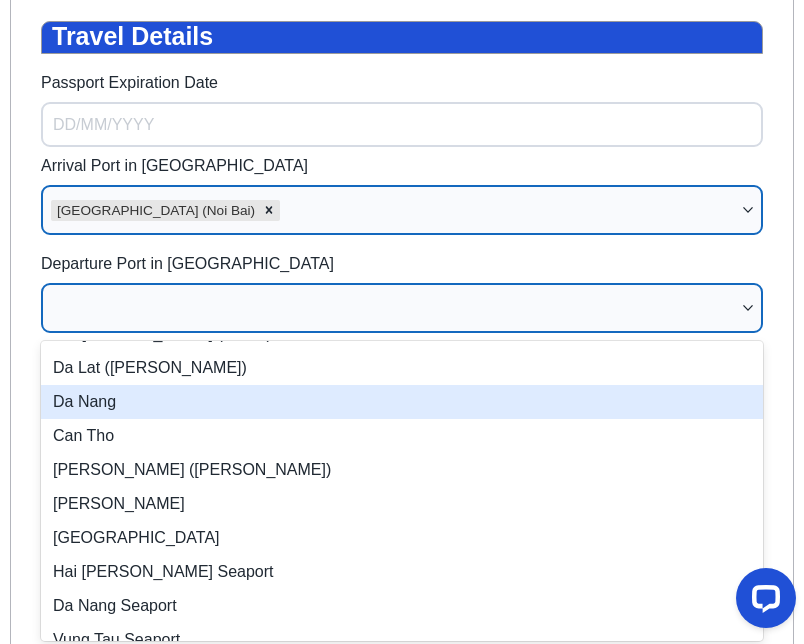 click on "Da Nang" at bounding box center (402, 402) 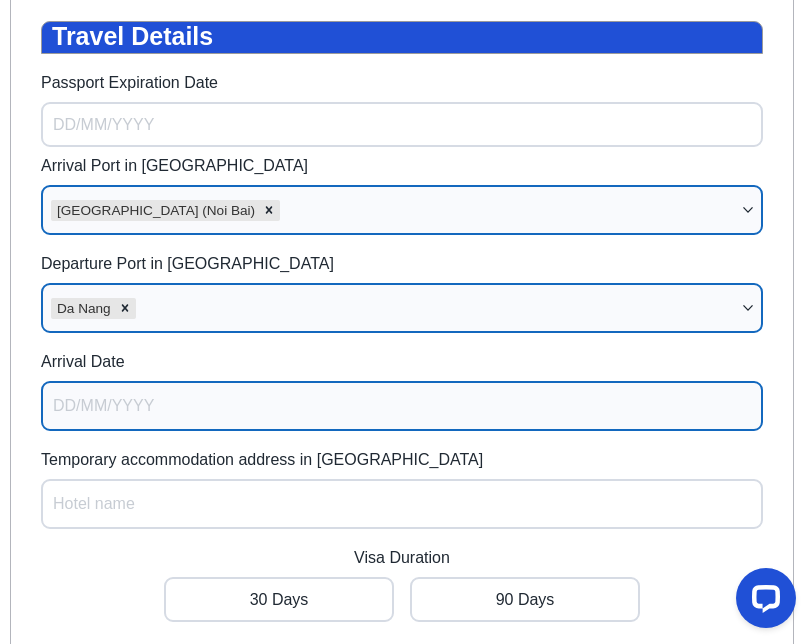 click on "Arrival Date" at bounding box center [402, 406] 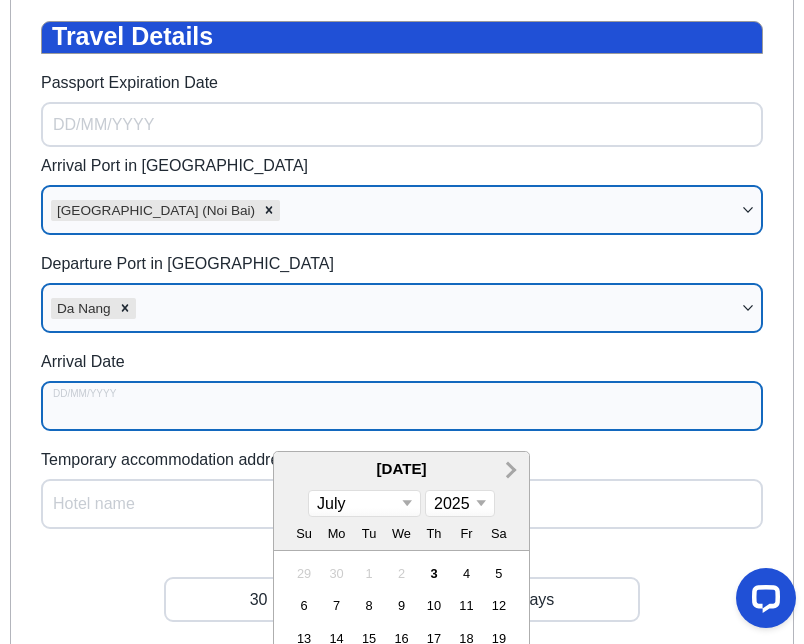 click on "Next Month" at bounding box center [509, 469] 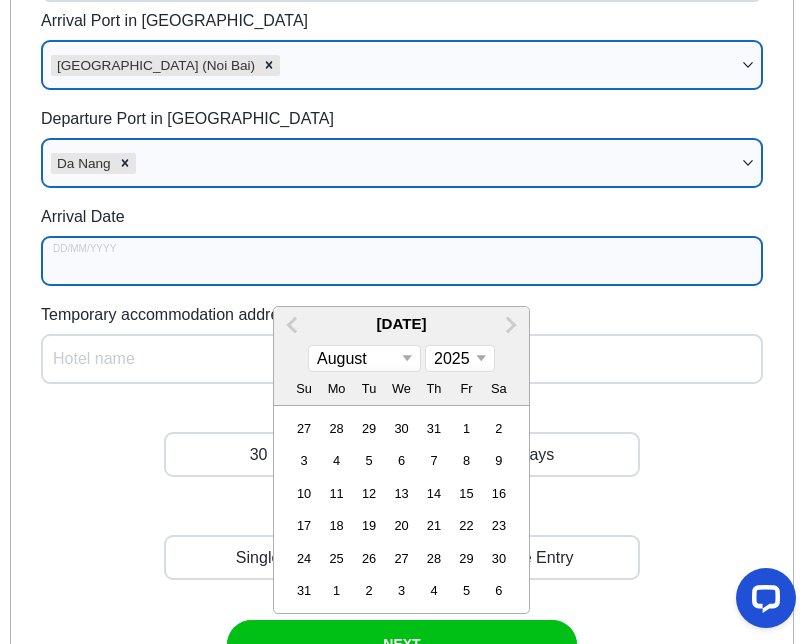 scroll, scrollTop: 489, scrollLeft: 0, axis: vertical 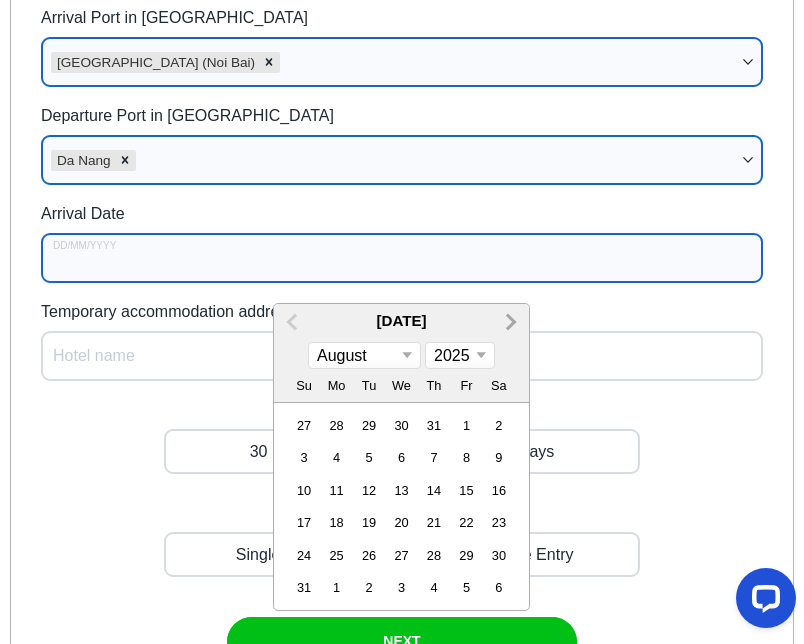 click on "Next Month" at bounding box center (511, 322) 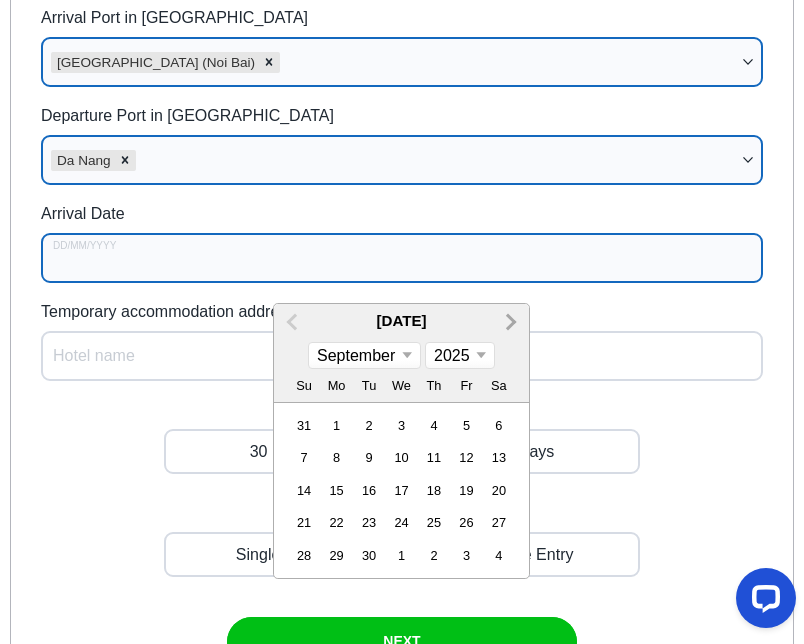 click on "Next Month" at bounding box center [511, 322] 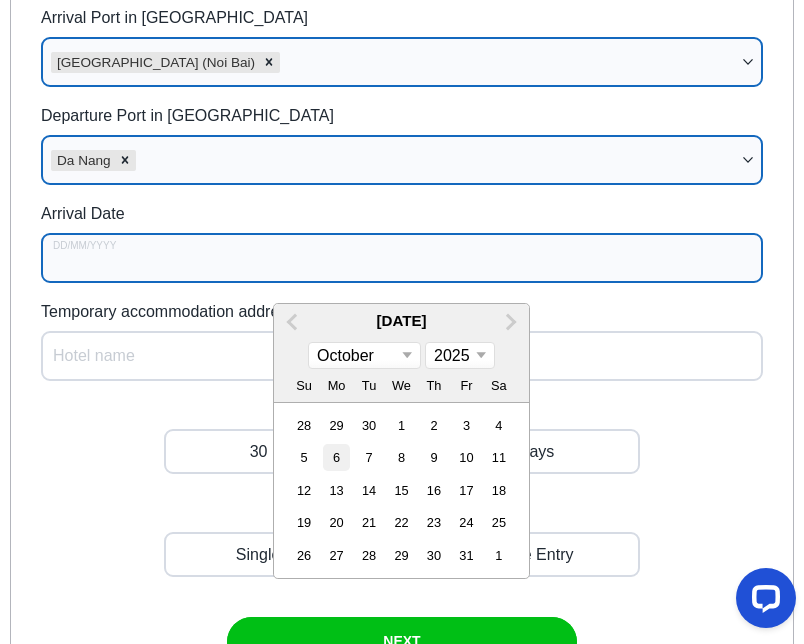 click on "6" at bounding box center [336, 458] 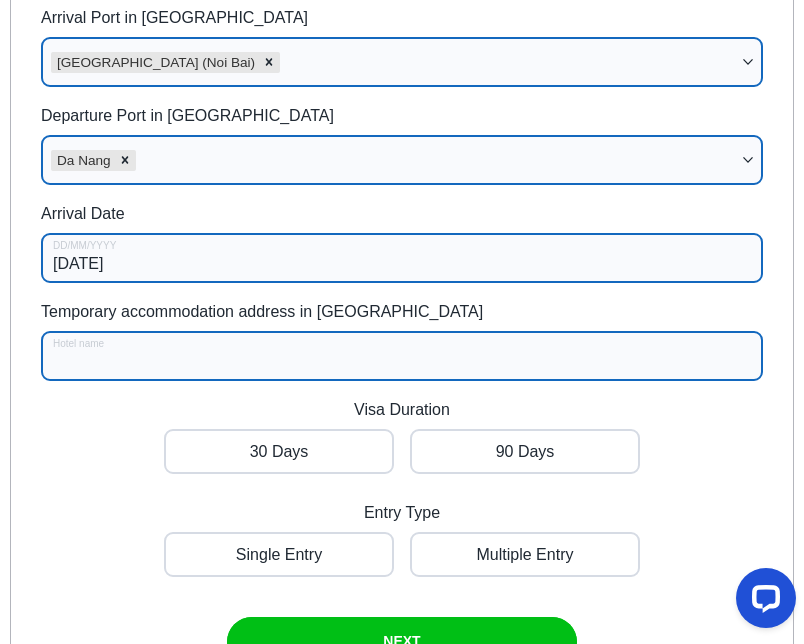 click on "Temporary accommodation address in Vietnam" at bounding box center (402, 356) 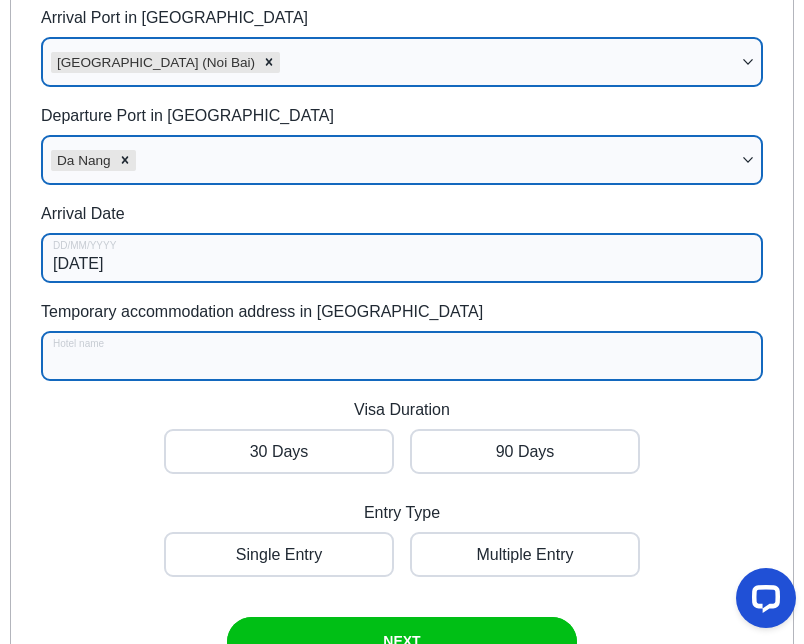 type on "H" 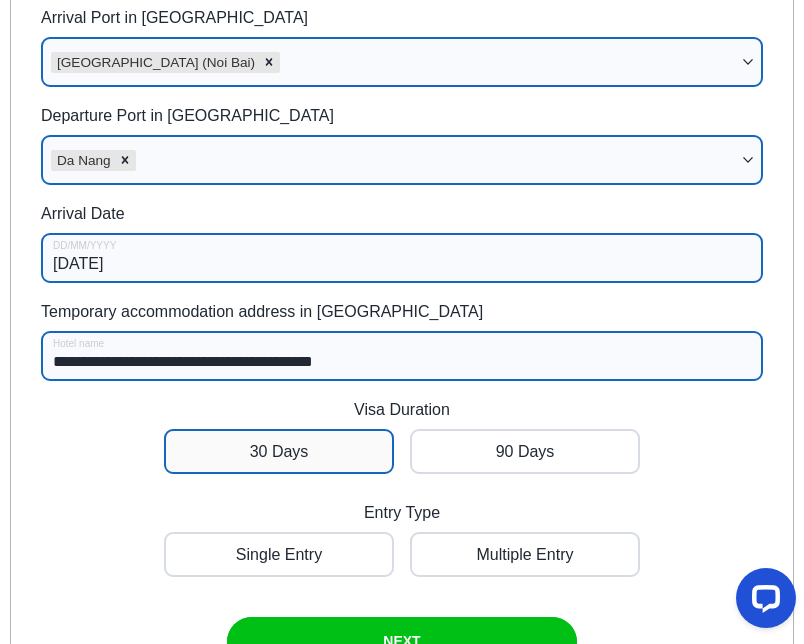 type on "**********" 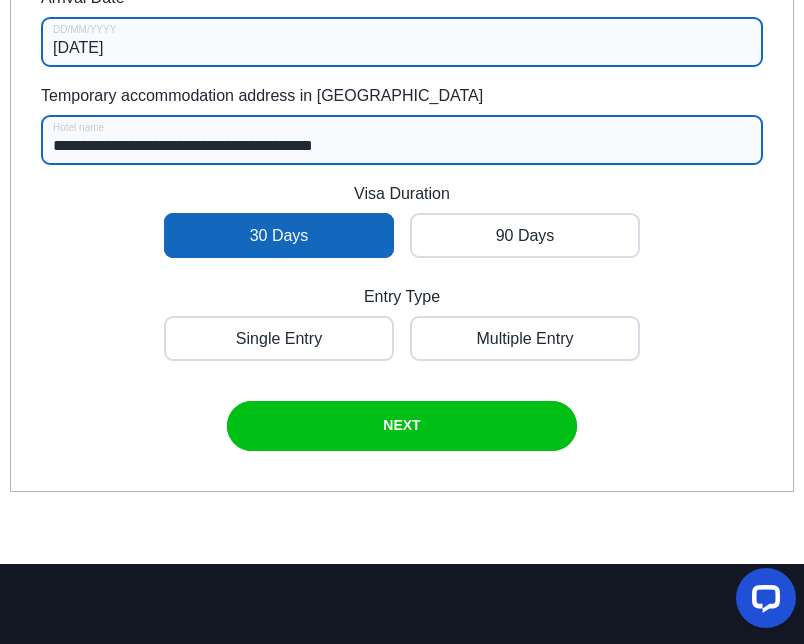 scroll, scrollTop: 724, scrollLeft: 0, axis: vertical 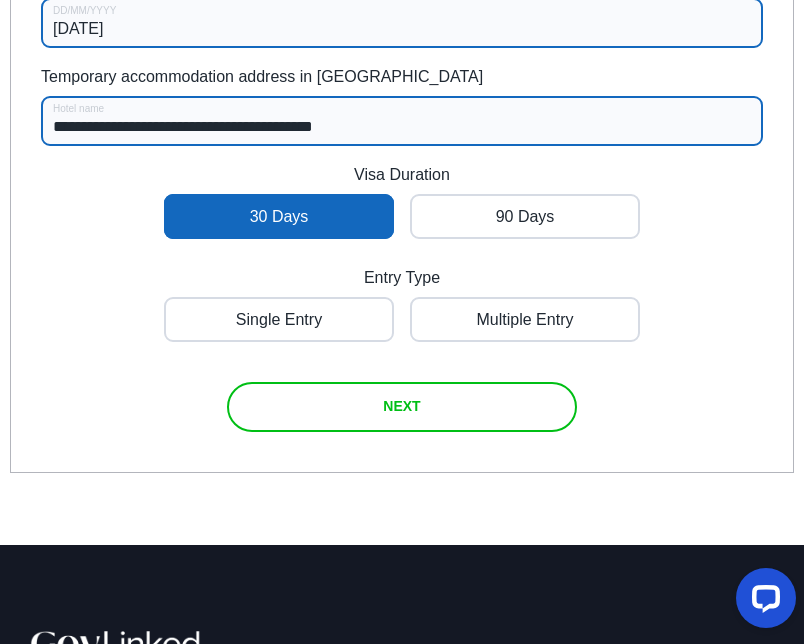 click at bounding box center (402, 407) 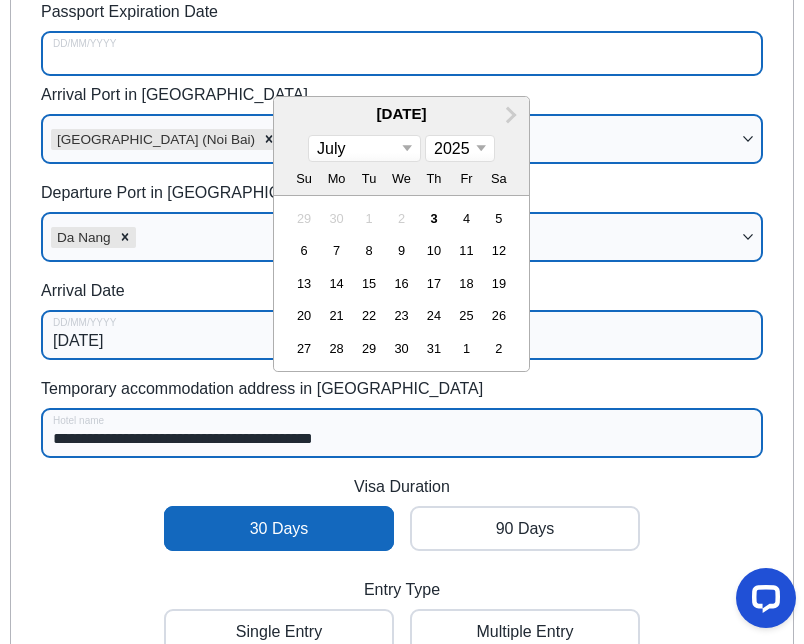scroll, scrollTop: 390, scrollLeft: 0, axis: vertical 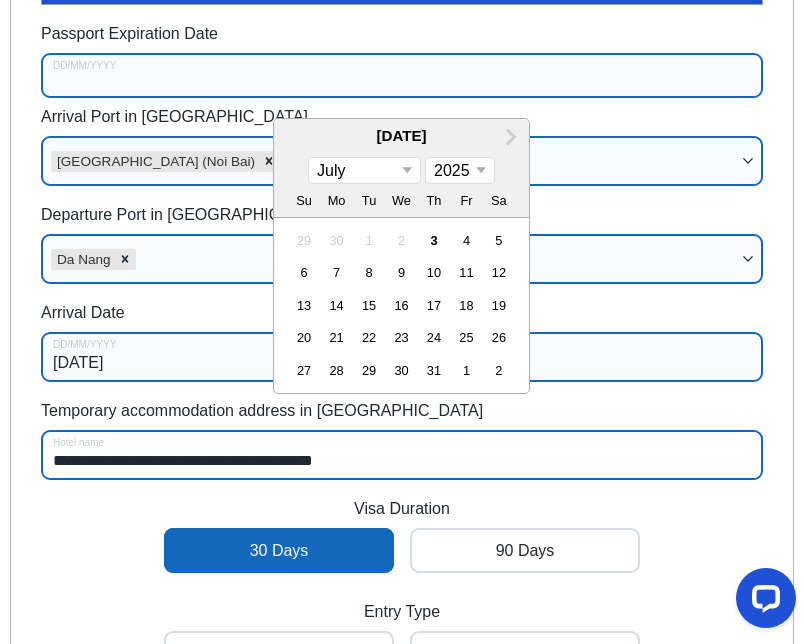 select on "10" 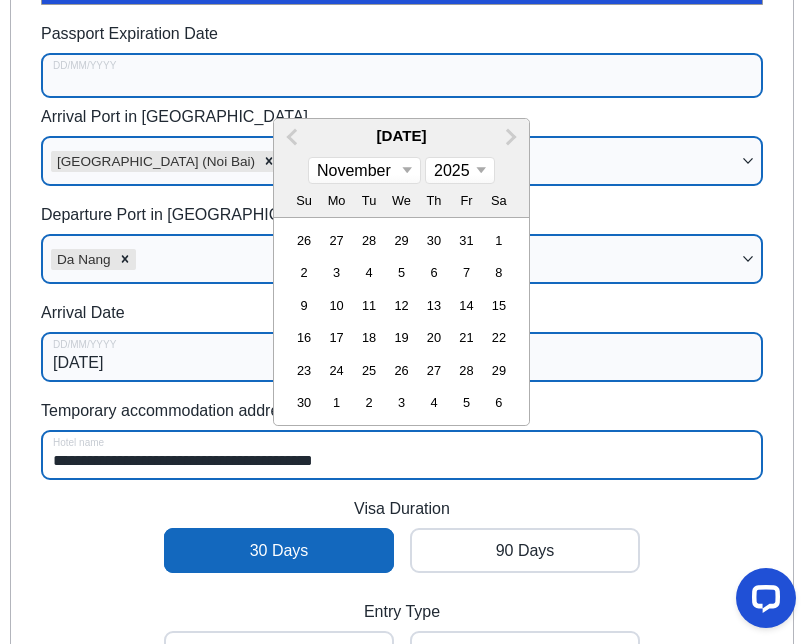 select on "2032" 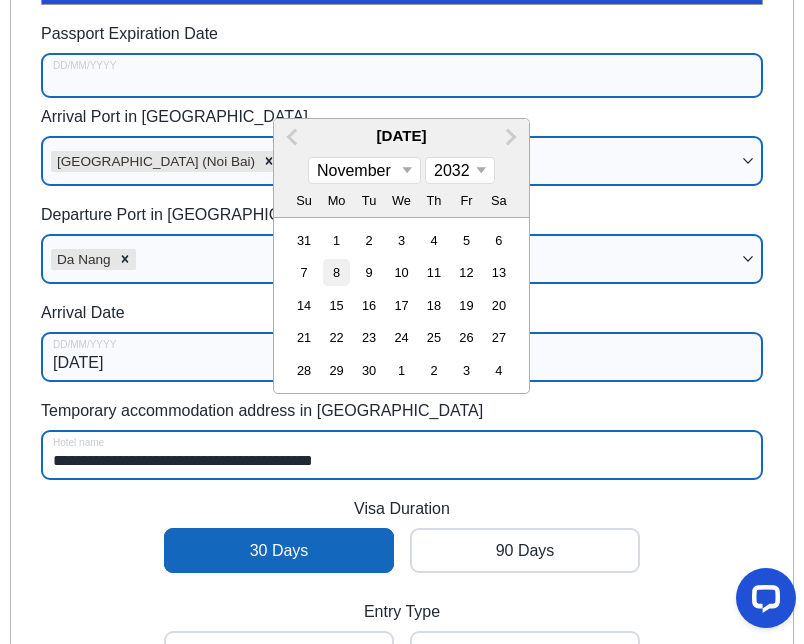 click on "8" at bounding box center (336, 273) 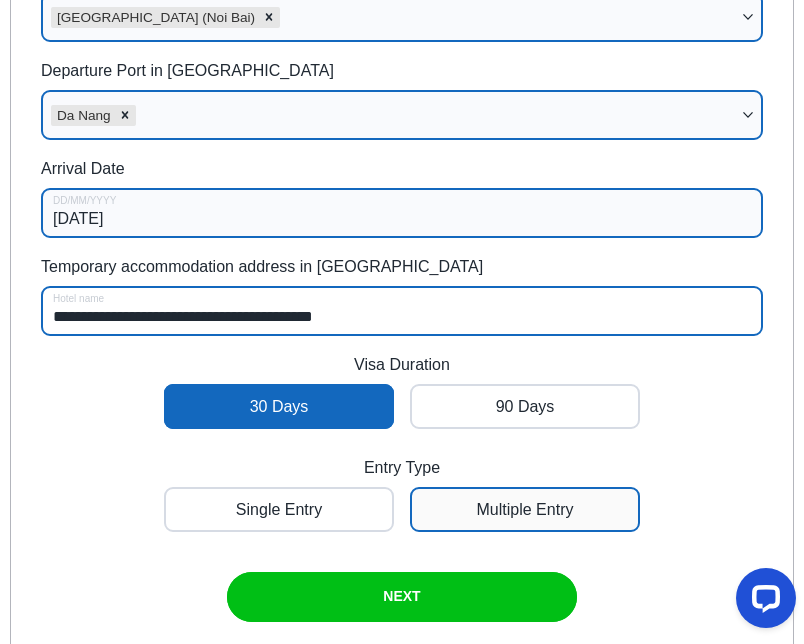 scroll, scrollTop: 575, scrollLeft: 0, axis: vertical 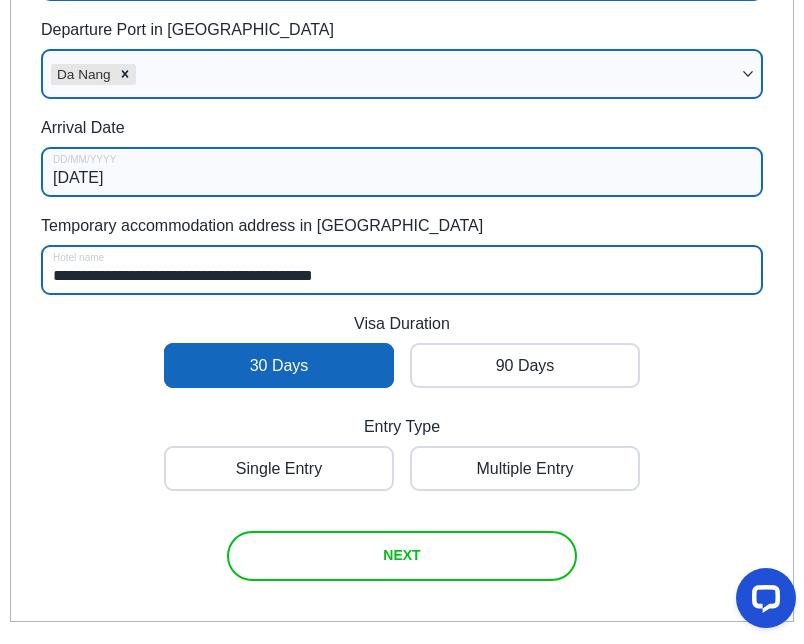 click at bounding box center (402, 556) 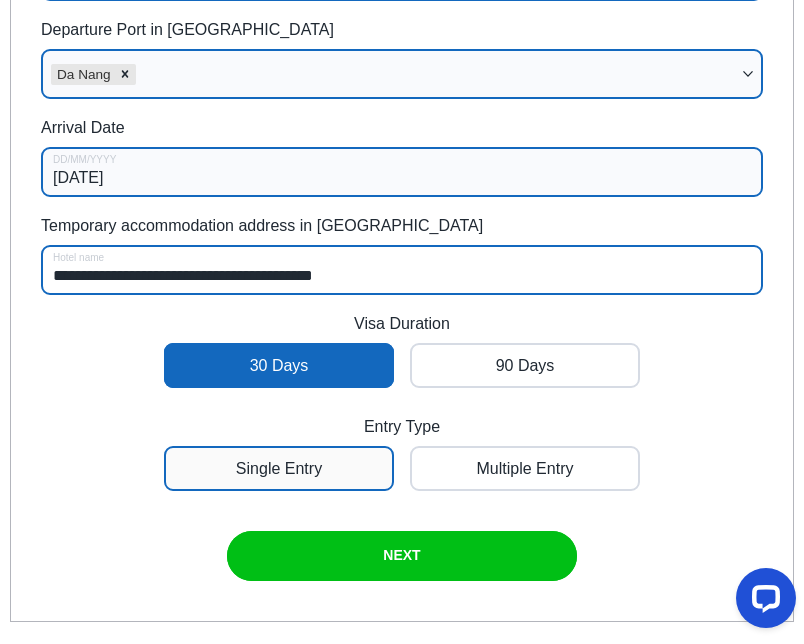 click at bounding box center [279, 468] 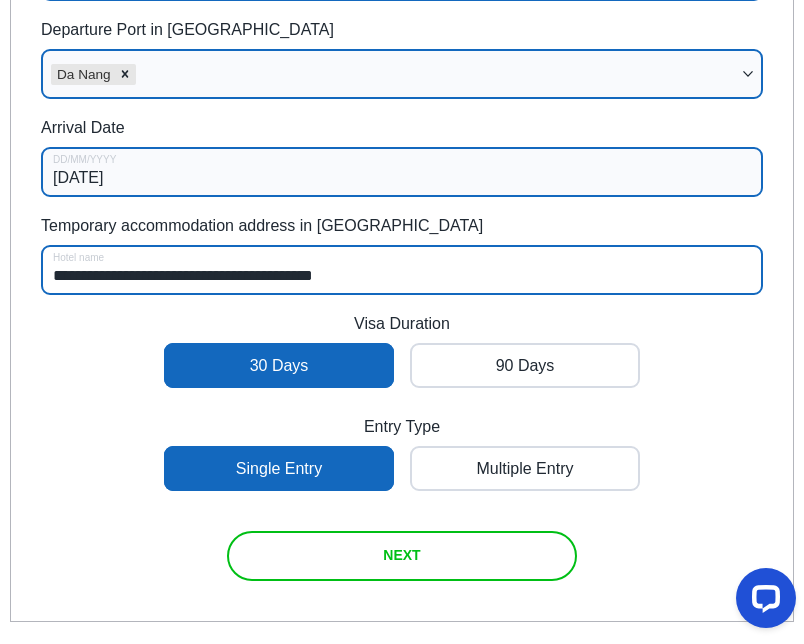 click at bounding box center (402, 556) 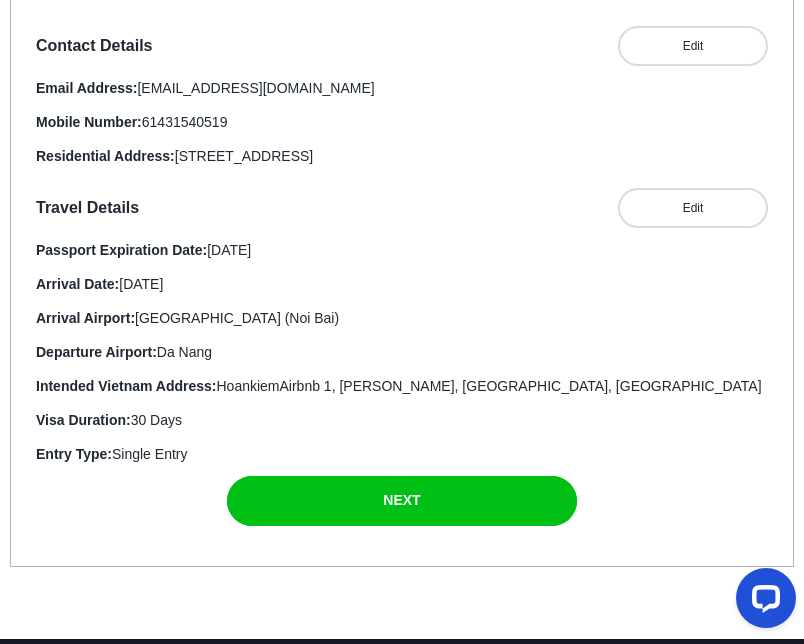 scroll, scrollTop: 577, scrollLeft: 0, axis: vertical 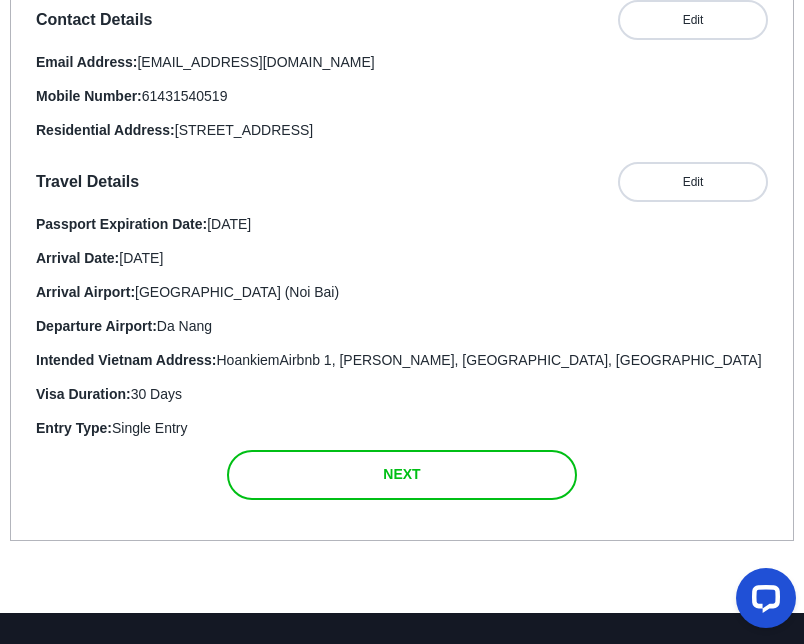 click at bounding box center [402, 475] 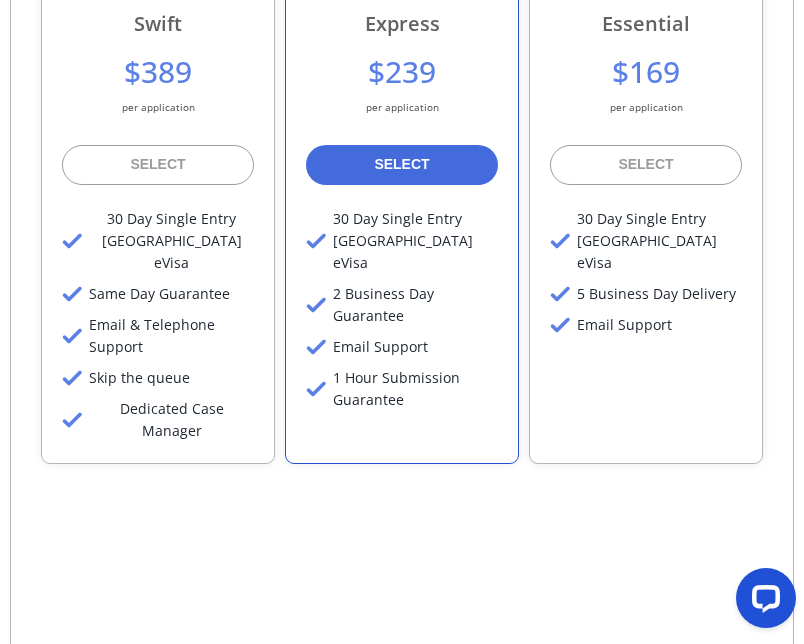 scroll, scrollTop: 407, scrollLeft: 0, axis: vertical 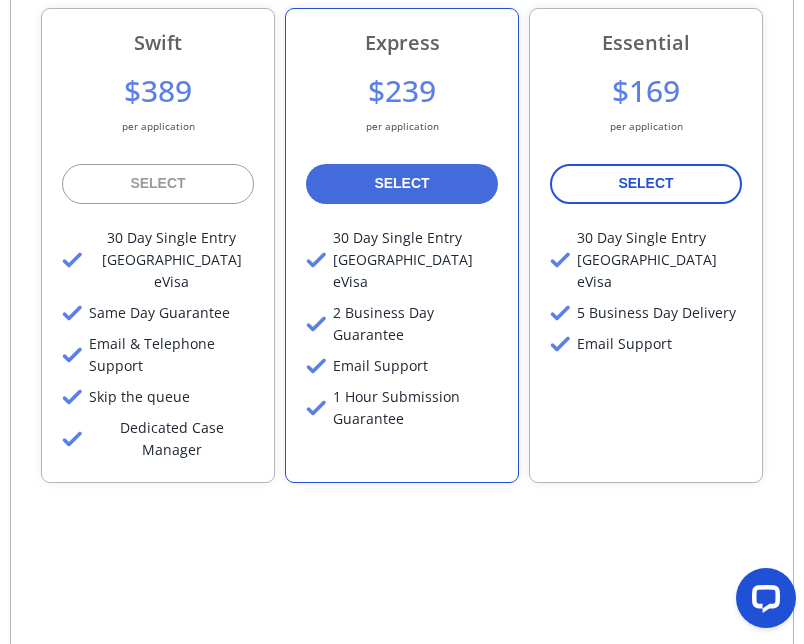 click on "SELECT" at bounding box center (645, 183) 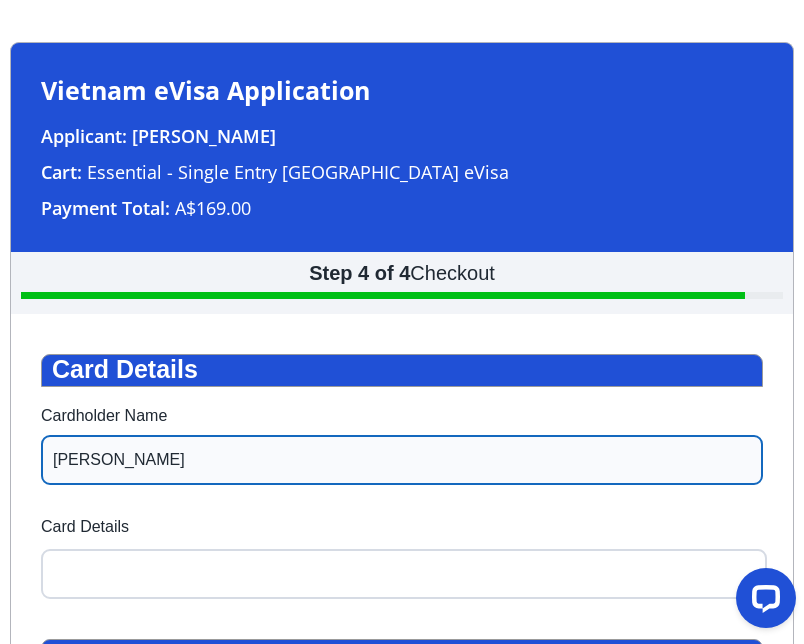 scroll, scrollTop: 92, scrollLeft: 0, axis: vertical 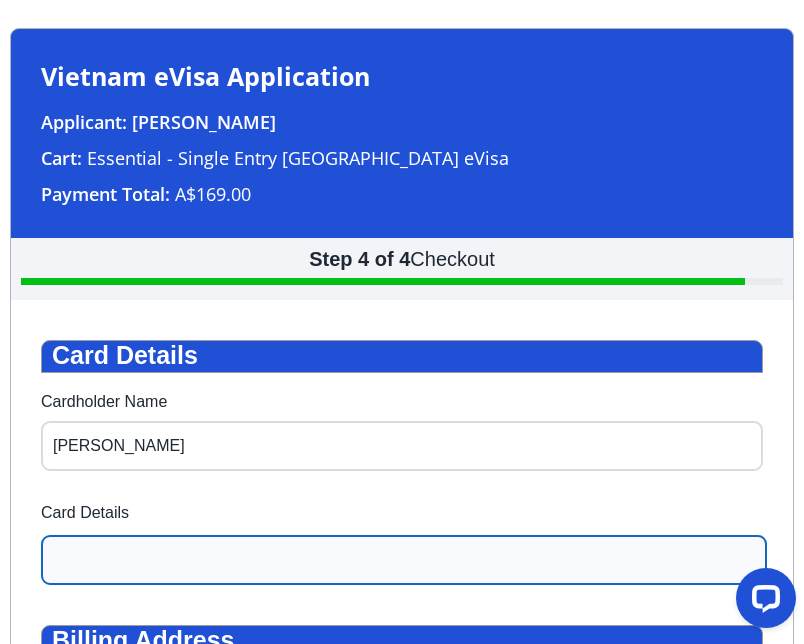 type on "Adriana Sues" 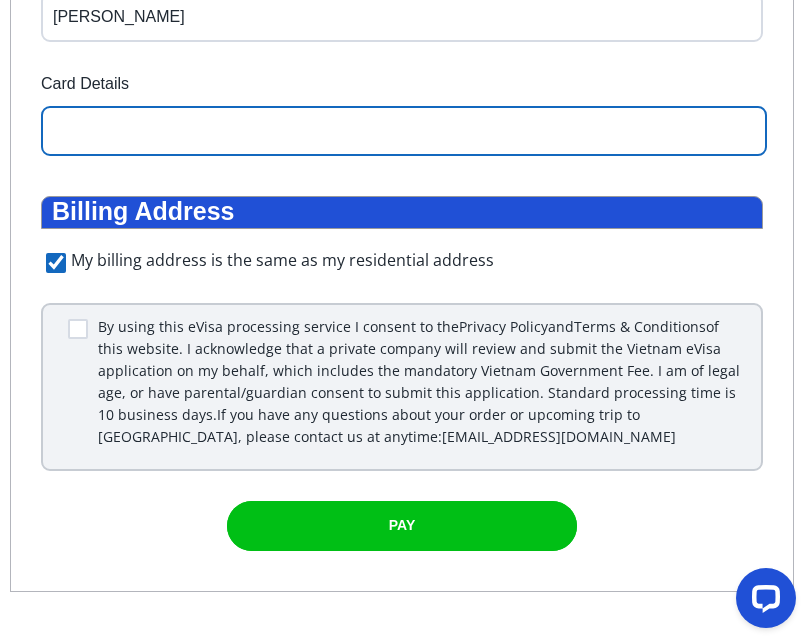 scroll, scrollTop: 537, scrollLeft: 0, axis: vertical 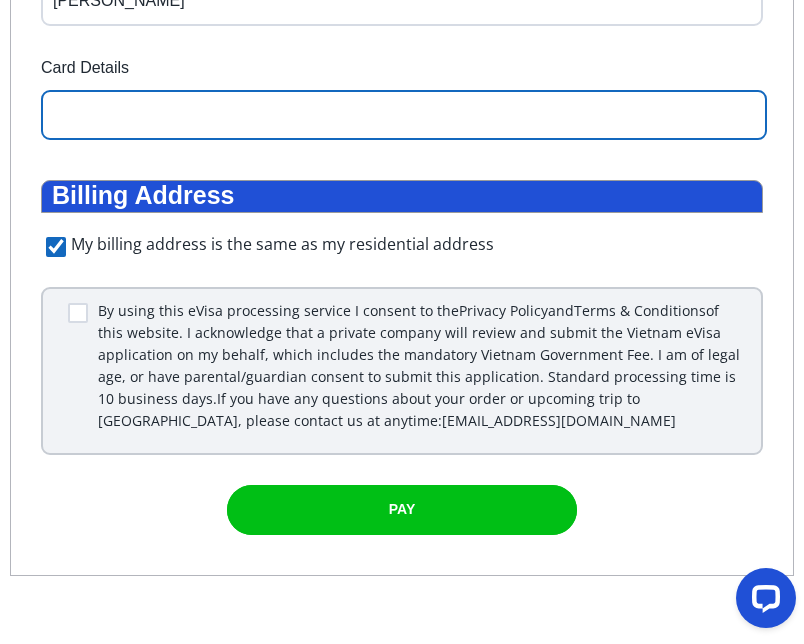 click at bounding box center (56, 247) 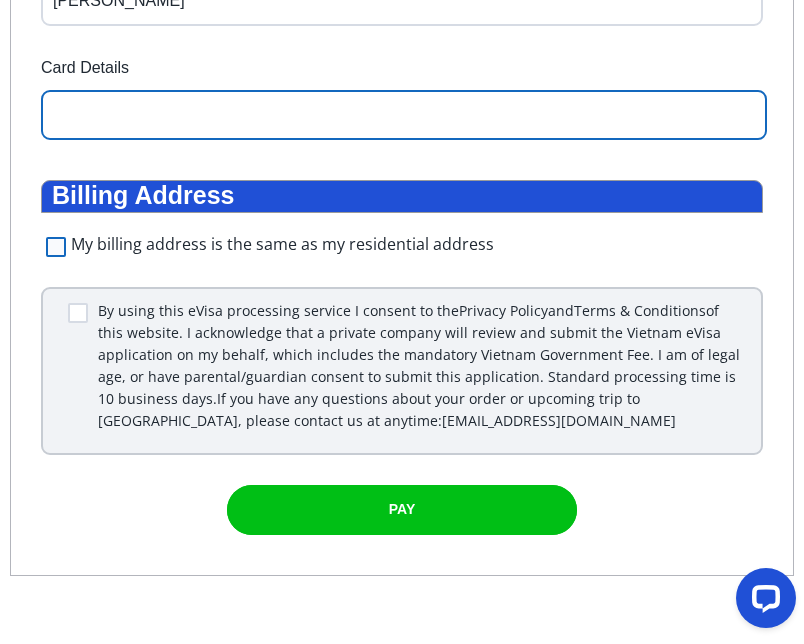 checkbox on "false" 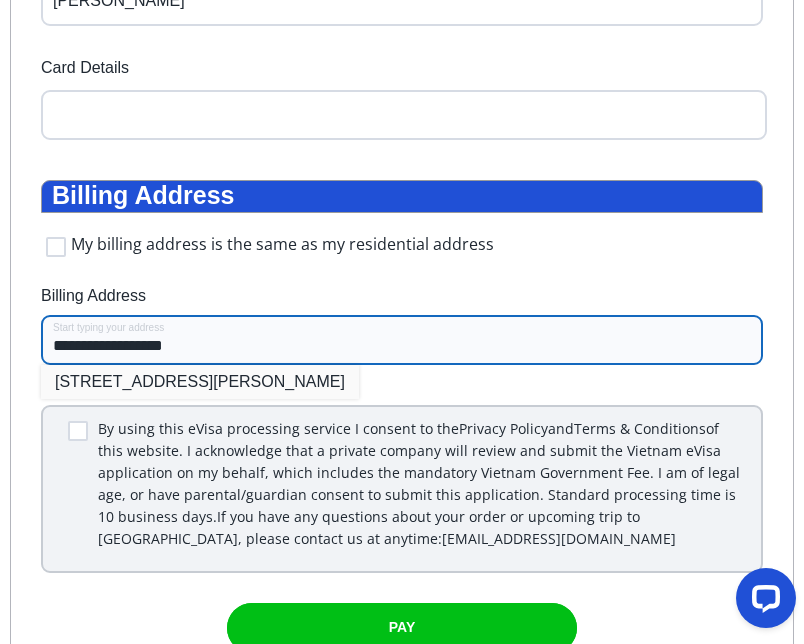 click on "15 Sundown Rd, Cullinane QLD, Australia" at bounding box center [200, 382] 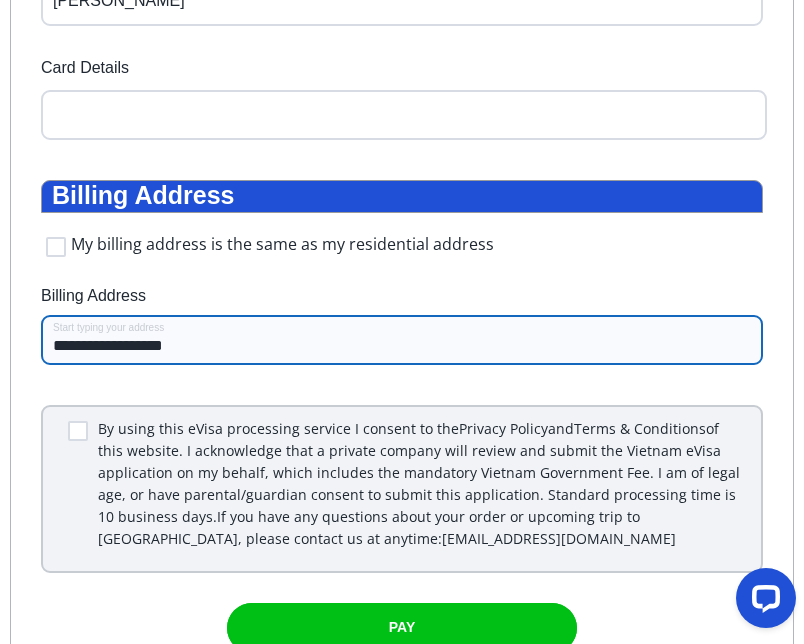 type on "**********" 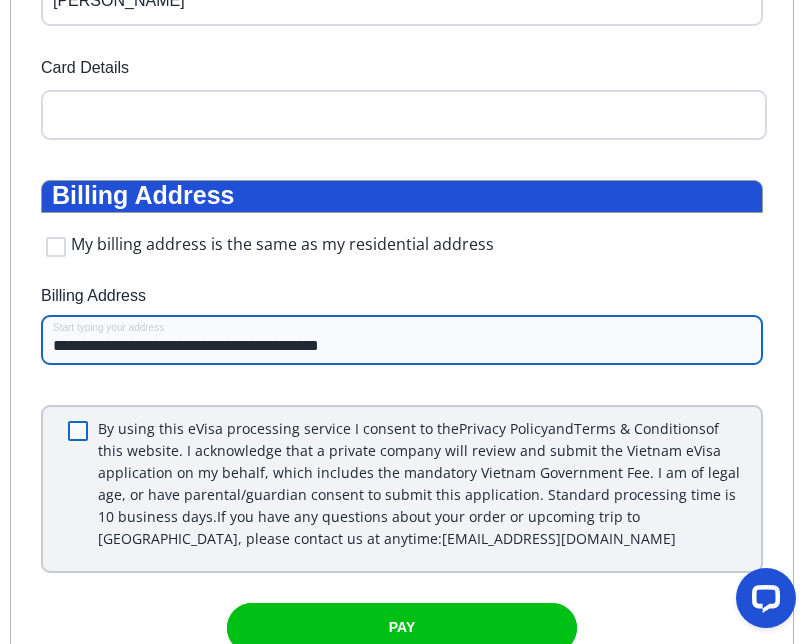 click at bounding box center (78, 431) 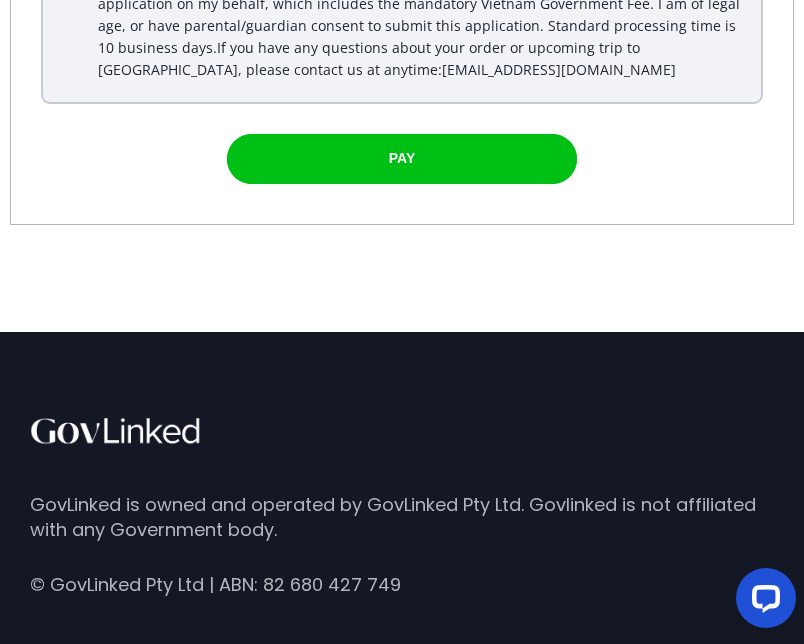 scroll, scrollTop: 1175, scrollLeft: 0, axis: vertical 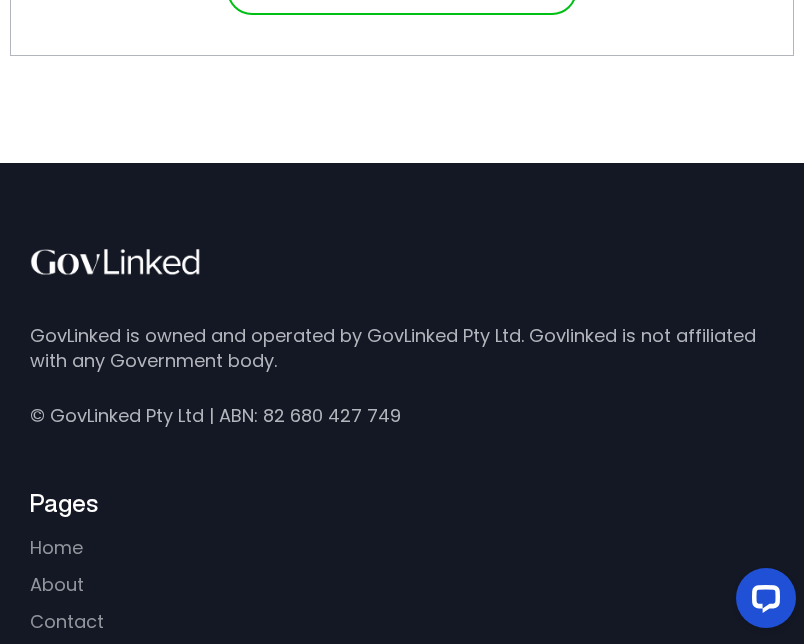 click at bounding box center (402, -10) 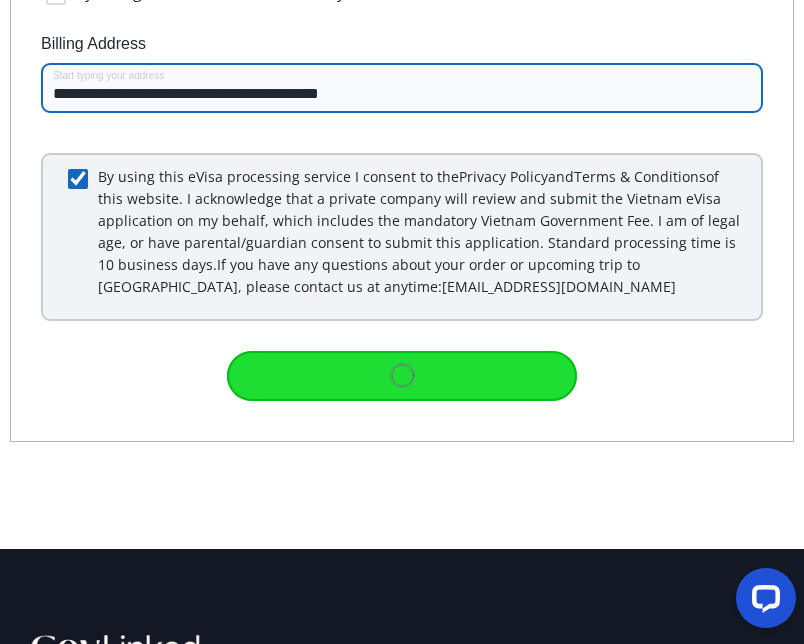 scroll, scrollTop: 790, scrollLeft: 0, axis: vertical 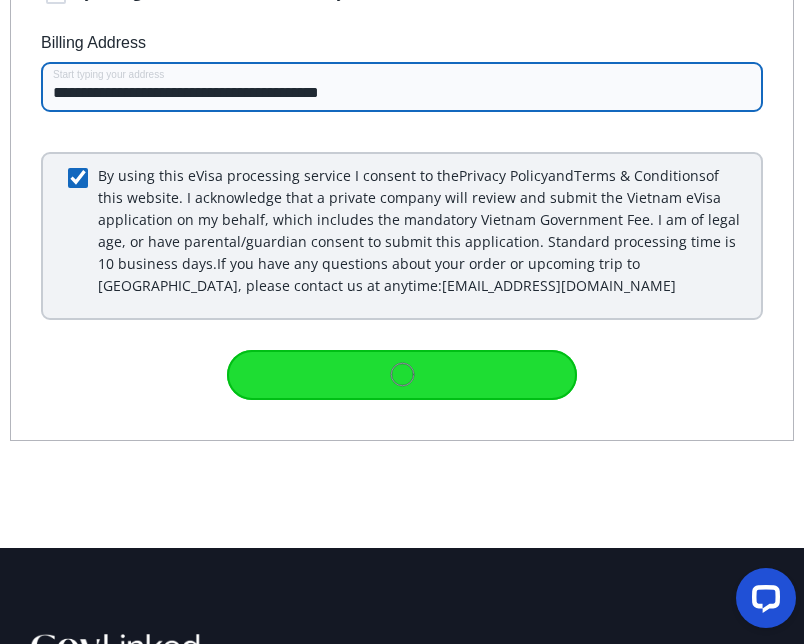 click at bounding box center [78, 178] 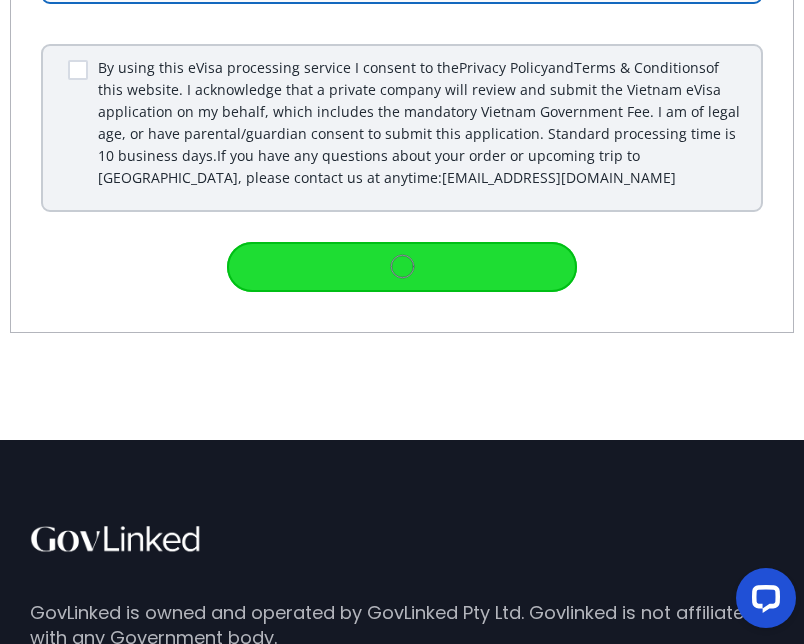 scroll, scrollTop: 897, scrollLeft: 0, axis: vertical 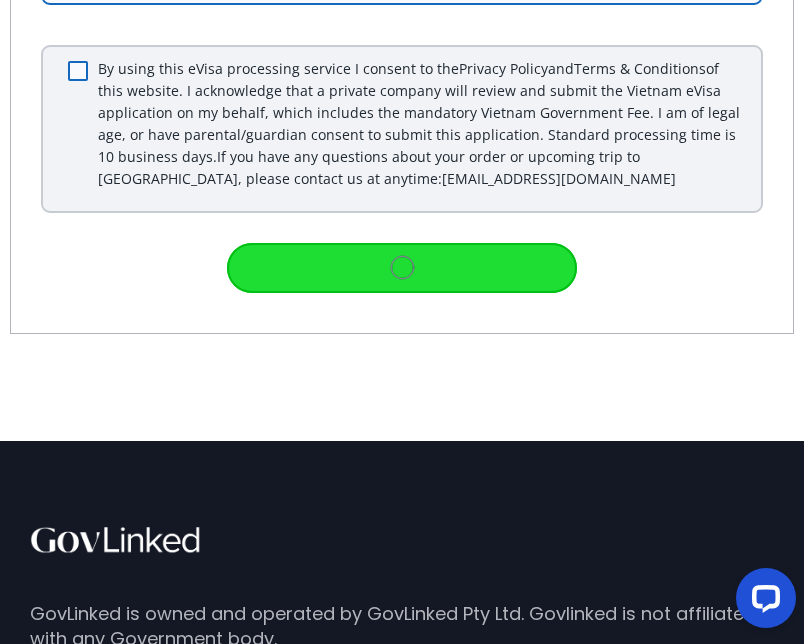click at bounding box center (78, 71) 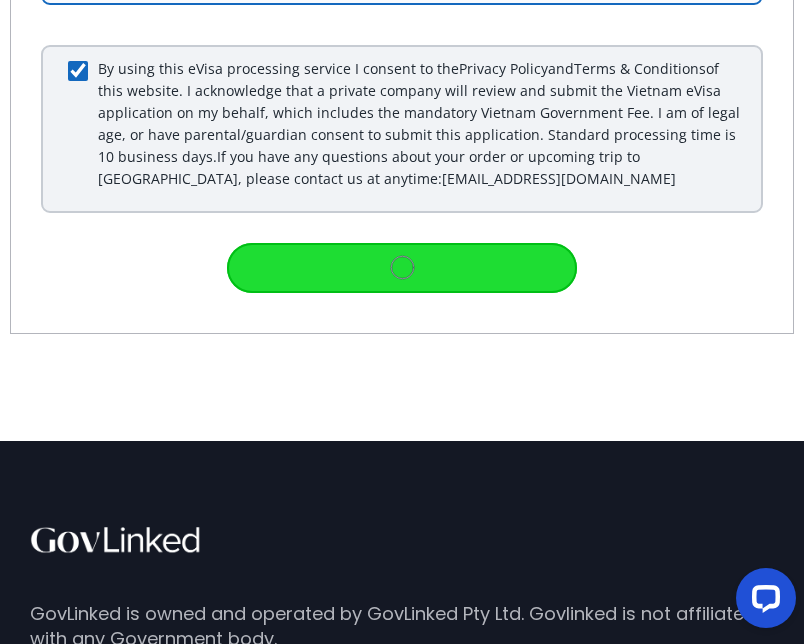 checkbox on "true" 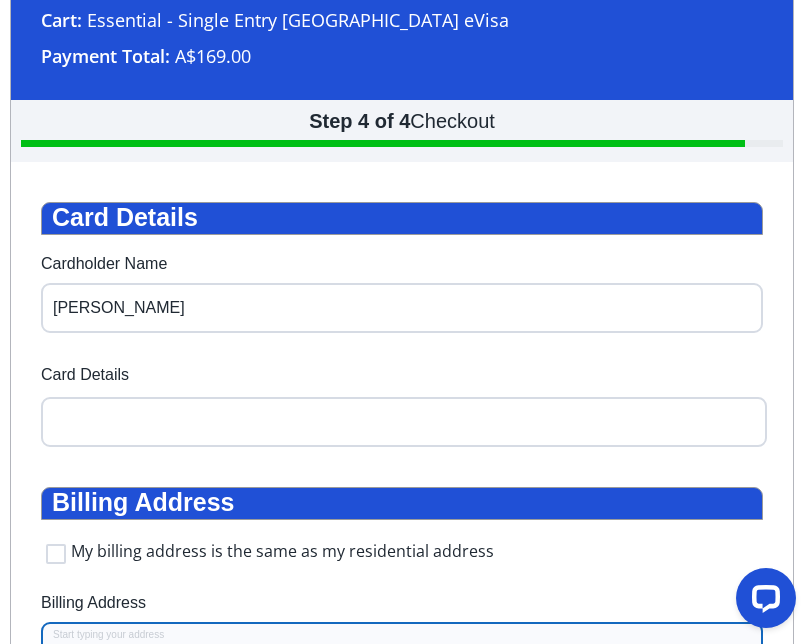 scroll, scrollTop: 237, scrollLeft: 0, axis: vertical 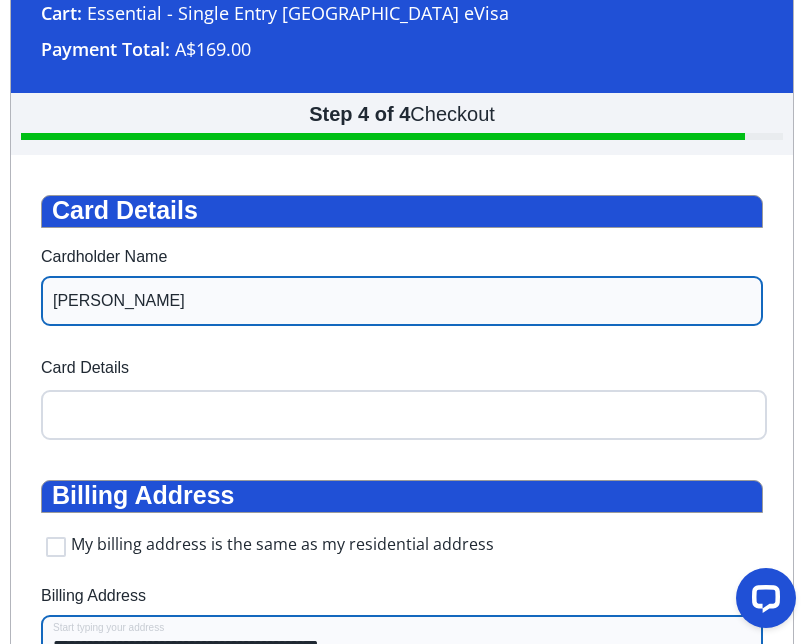 click on "Adriana Sues" at bounding box center [402, 301] 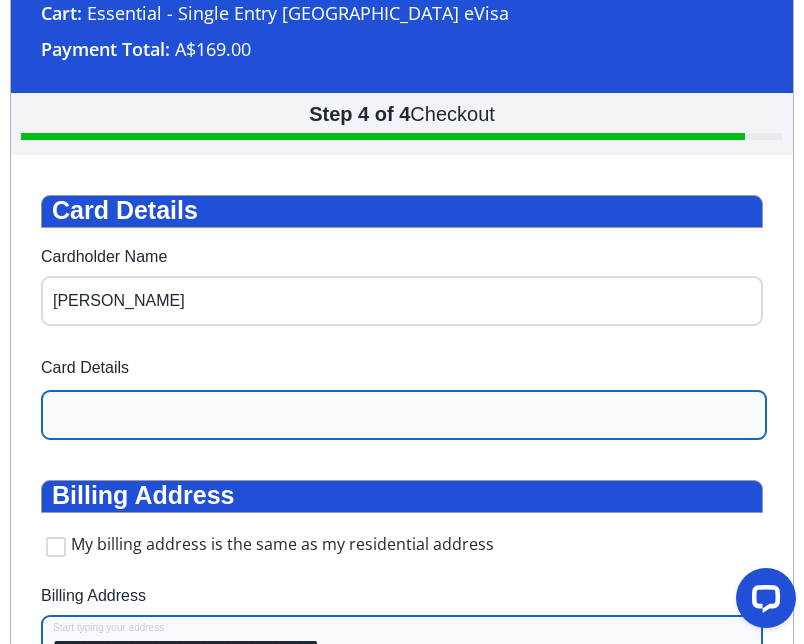 type on "Adriana Sue" 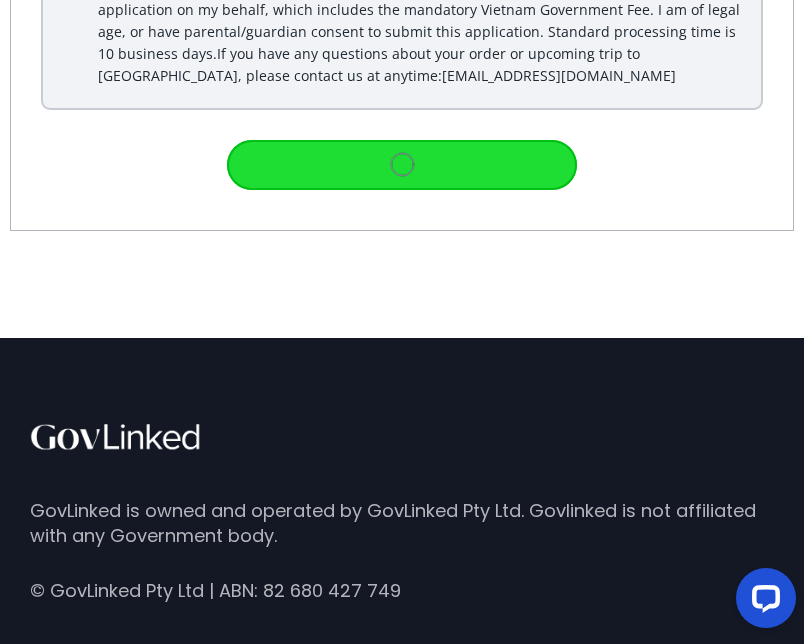 scroll, scrollTop: 684, scrollLeft: 0, axis: vertical 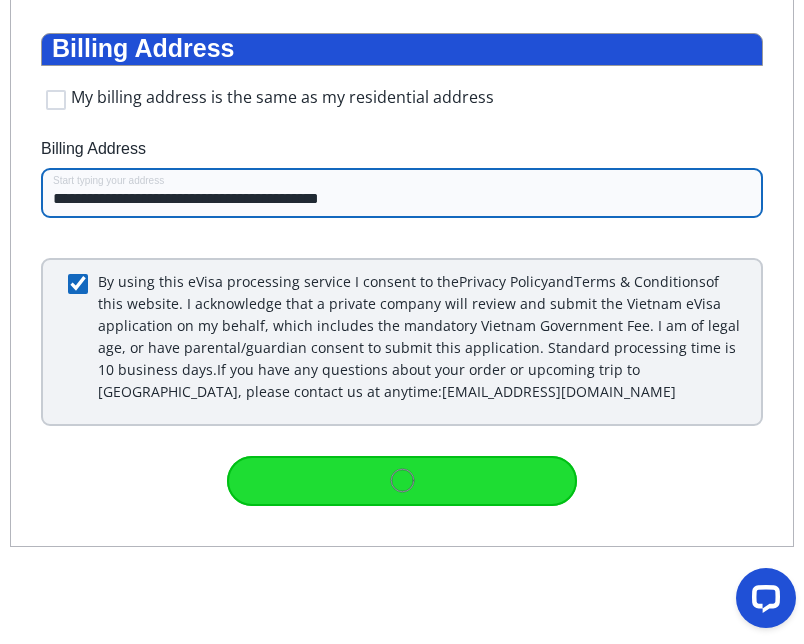 click on "**********" at bounding box center (402, 193) 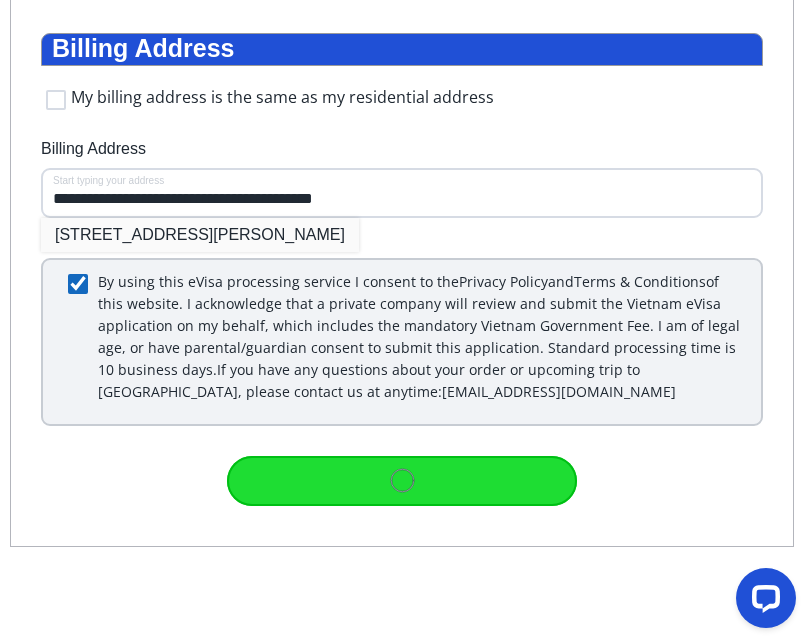 click on "15 Sundown Rd, Cullinane QLD 4860, Australia" at bounding box center [200, 235] 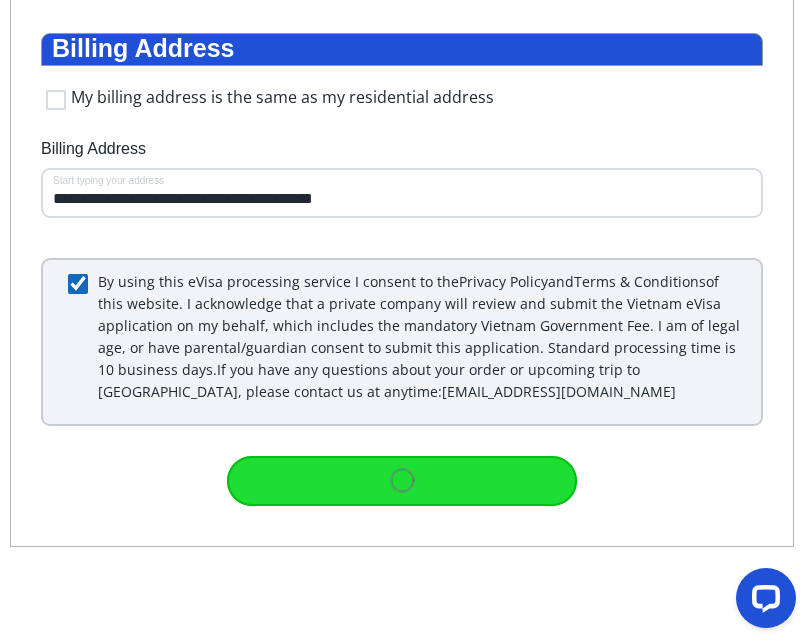 type on "**********" 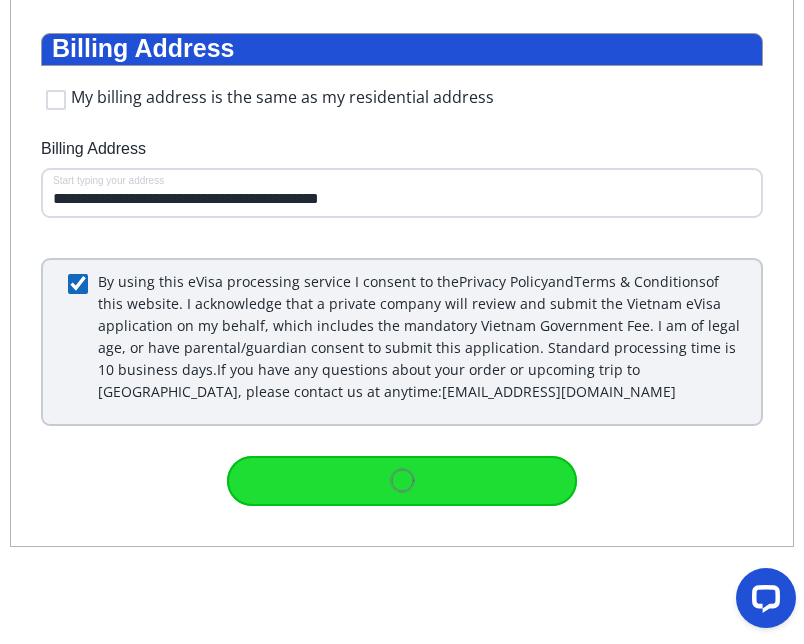 click at bounding box center [78, 284] 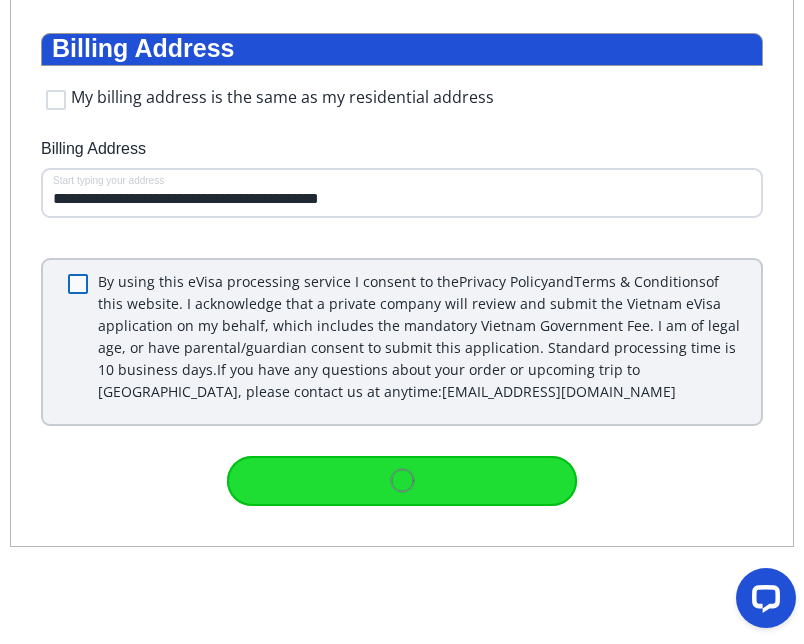 click at bounding box center [78, 284] 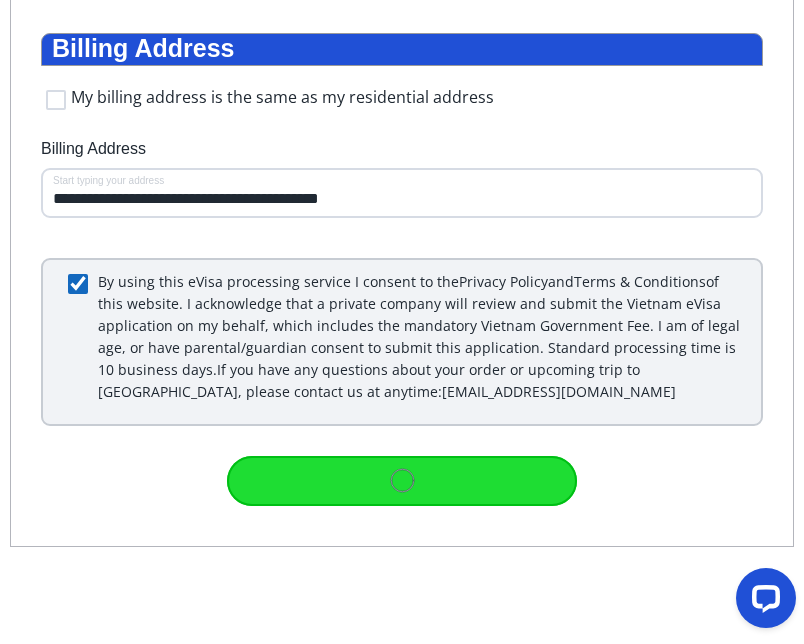 checkbox on "true" 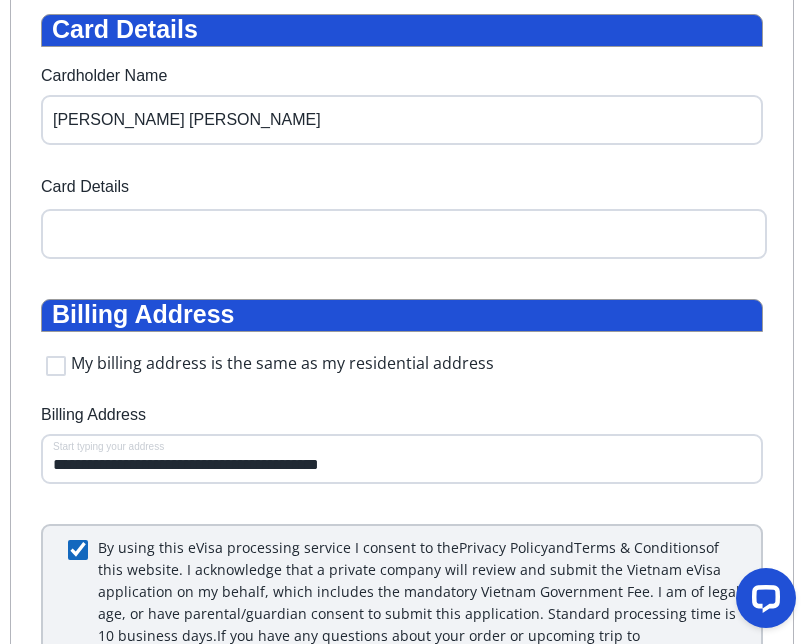 scroll, scrollTop: 229, scrollLeft: 0, axis: vertical 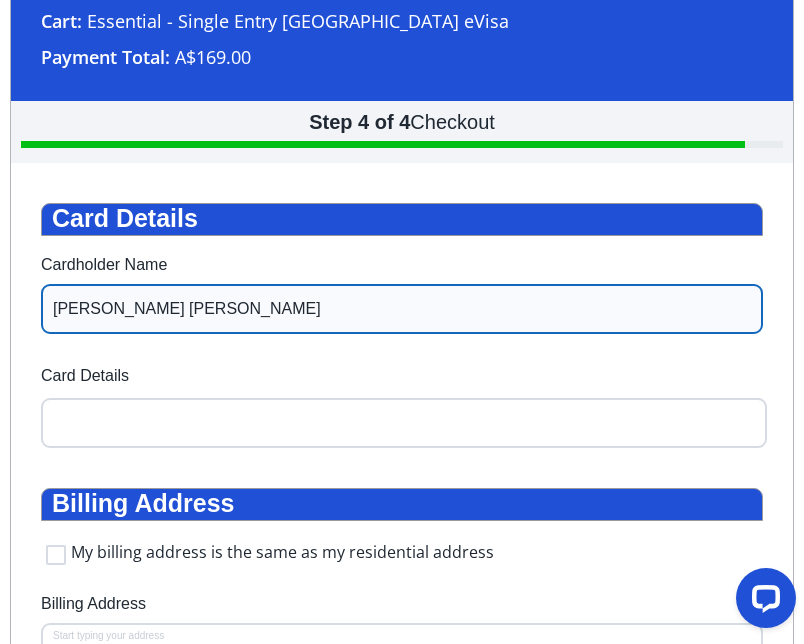 click on "Adriana Sue" at bounding box center (402, 309) 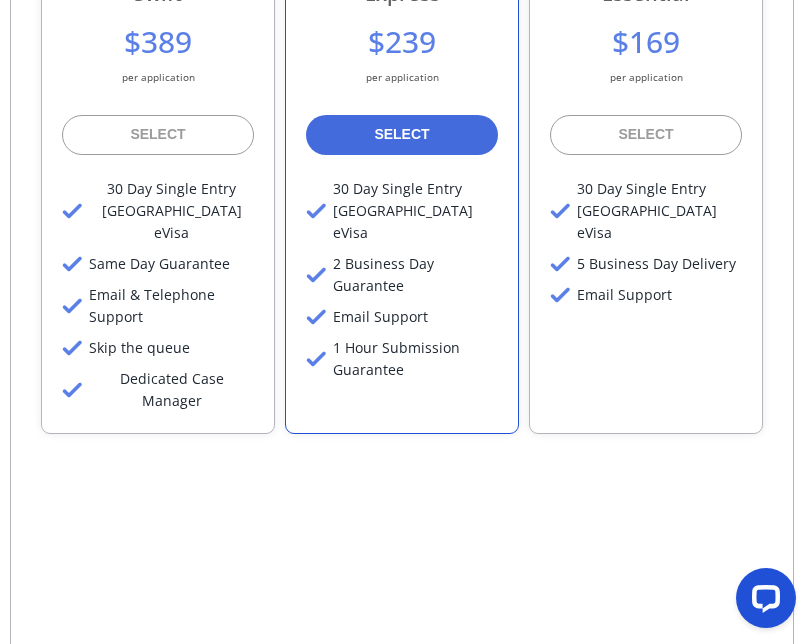 scroll, scrollTop: 472, scrollLeft: 0, axis: vertical 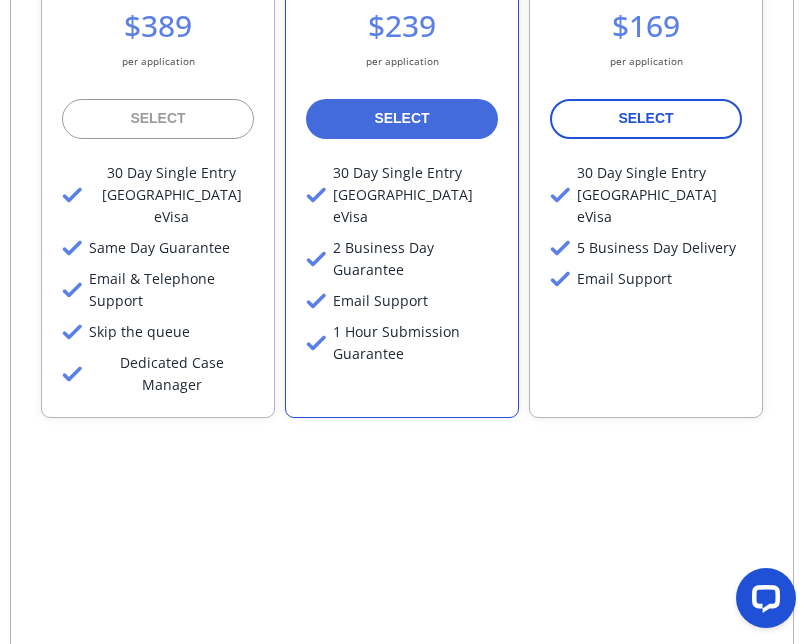 click on "SELECT" at bounding box center (645, 118) 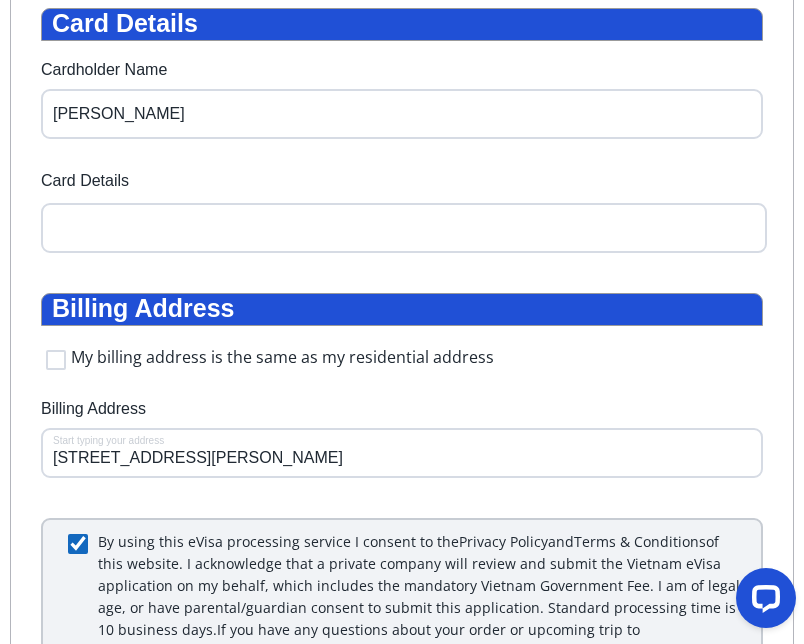 scroll, scrollTop: 401, scrollLeft: 0, axis: vertical 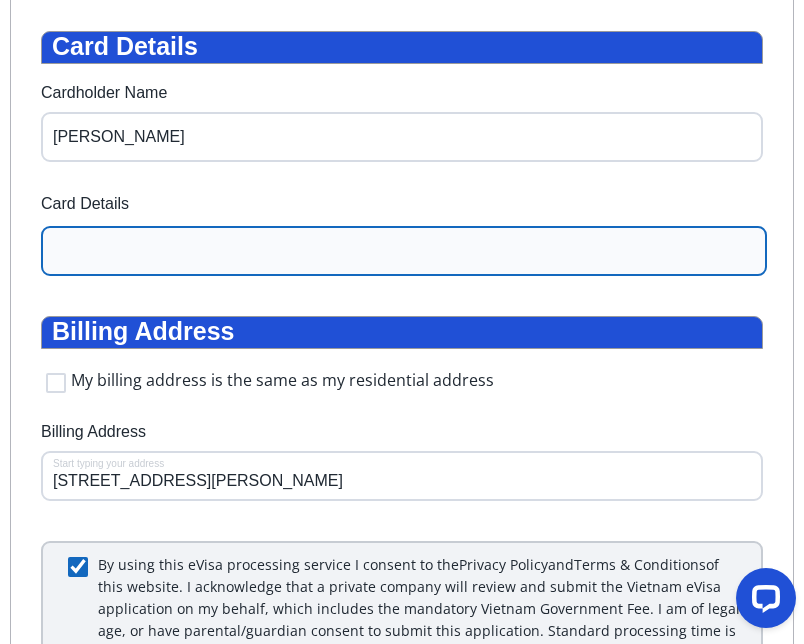 click at bounding box center (404, 251) 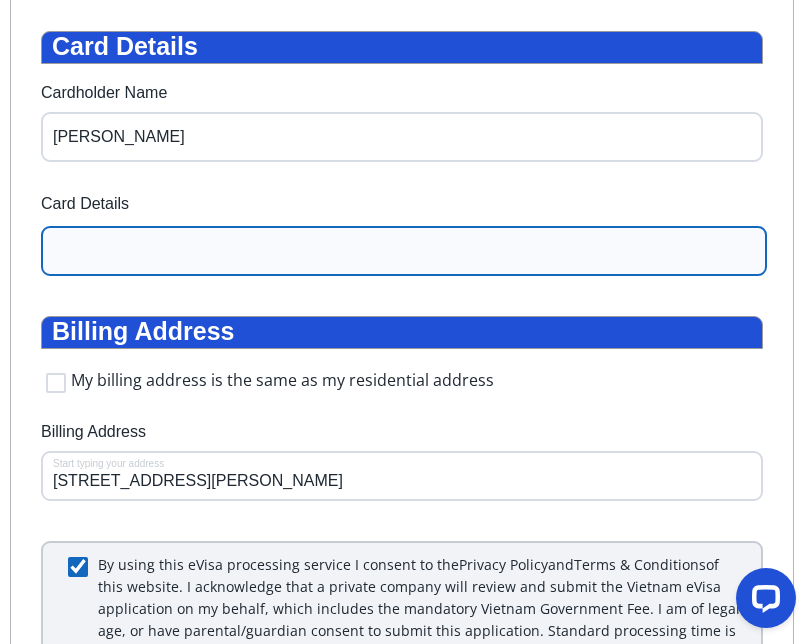 click at bounding box center [409, 250] 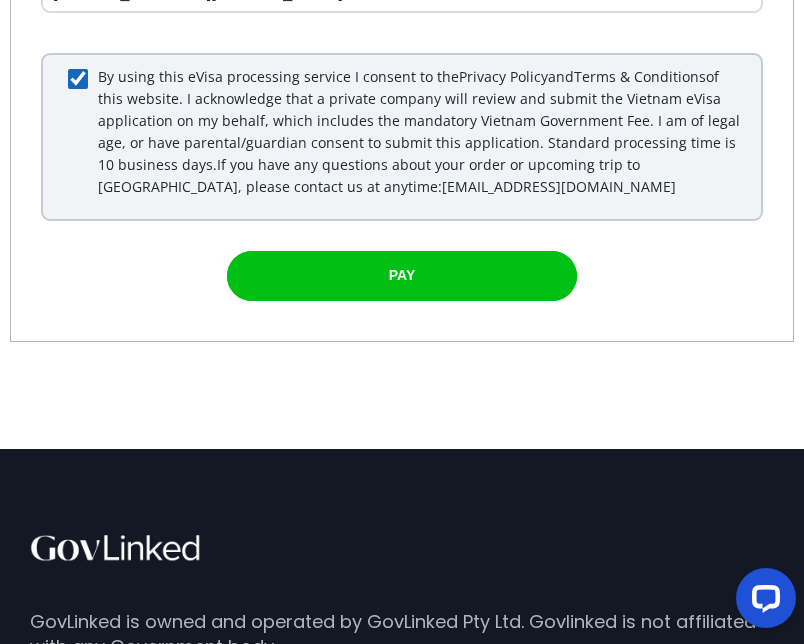 scroll, scrollTop: 904, scrollLeft: 0, axis: vertical 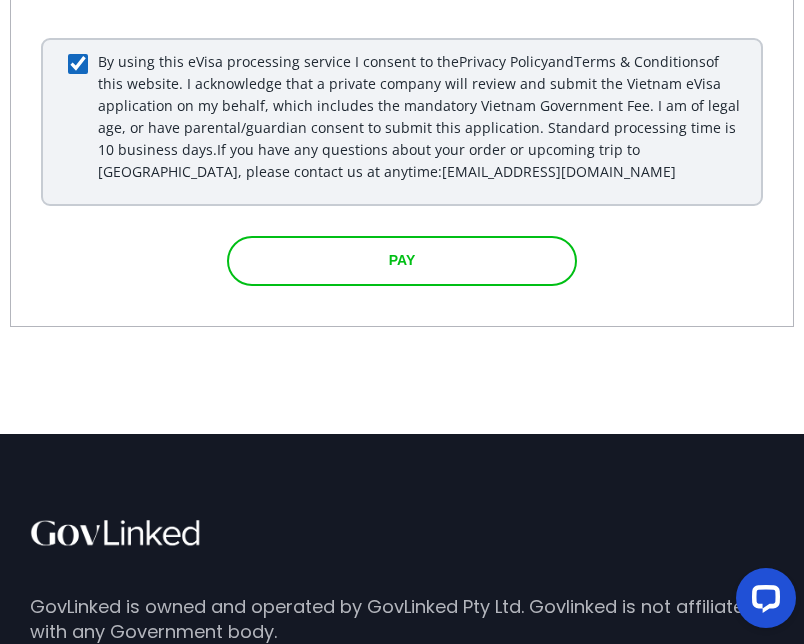click on "PAY" at bounding box center [402, 260] 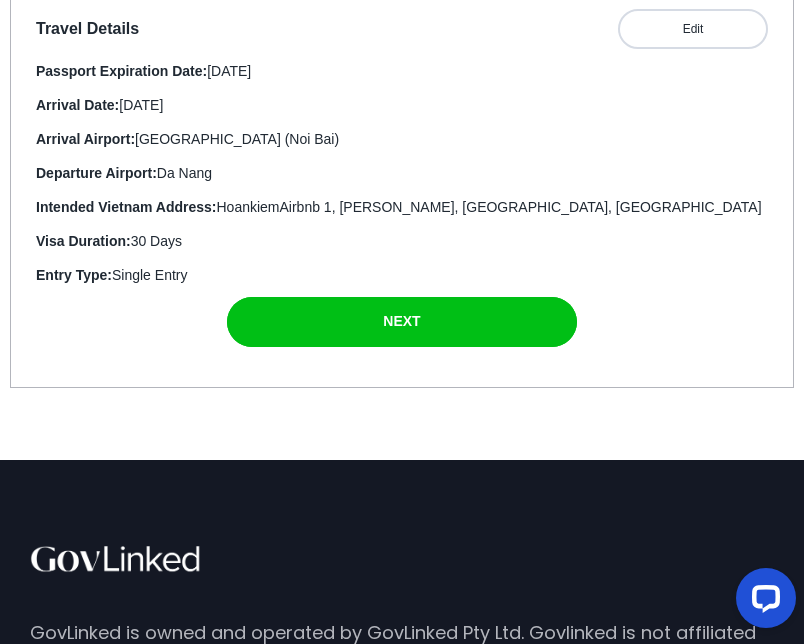 scroll, scrollTop: 742, scrollLeft: 0, axis: vertical 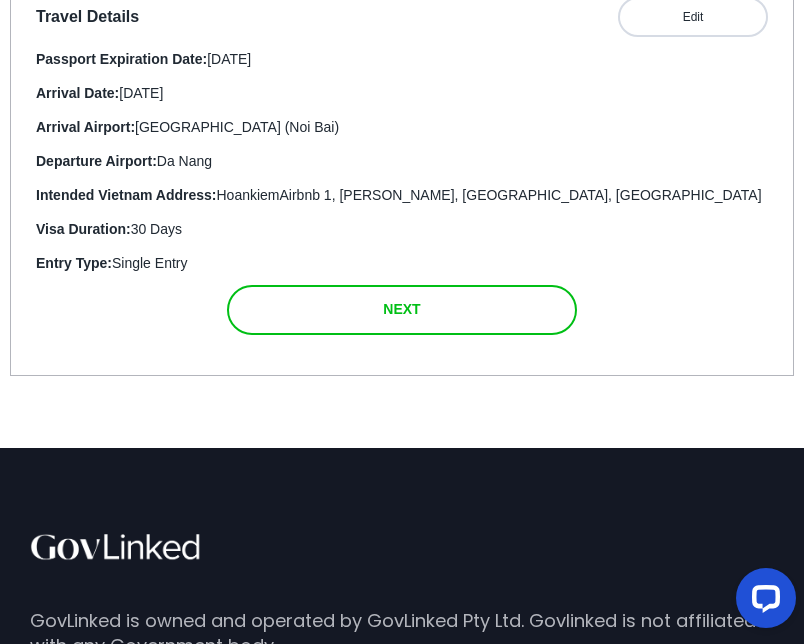 click at bounding box center [402, 310] 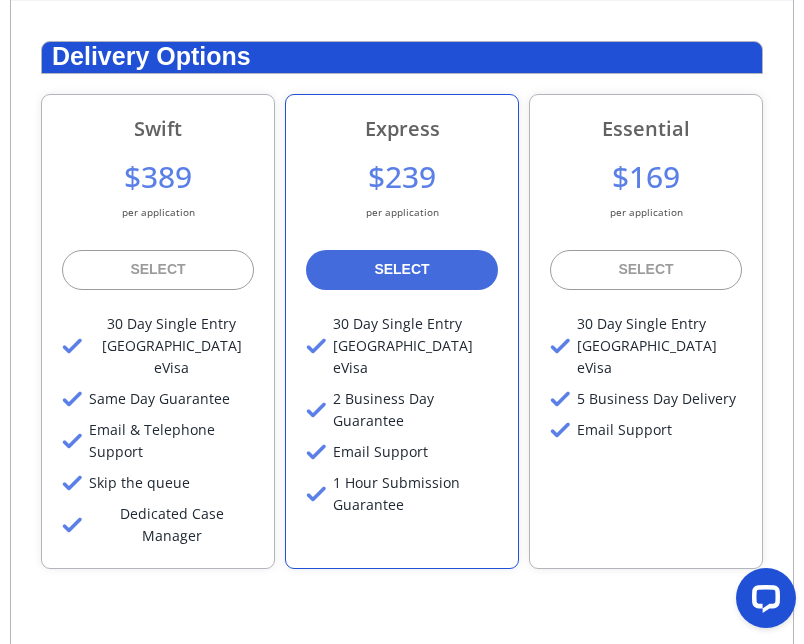 scroll, scrollTop: 248, scrollLeft: 0, axis: vertical 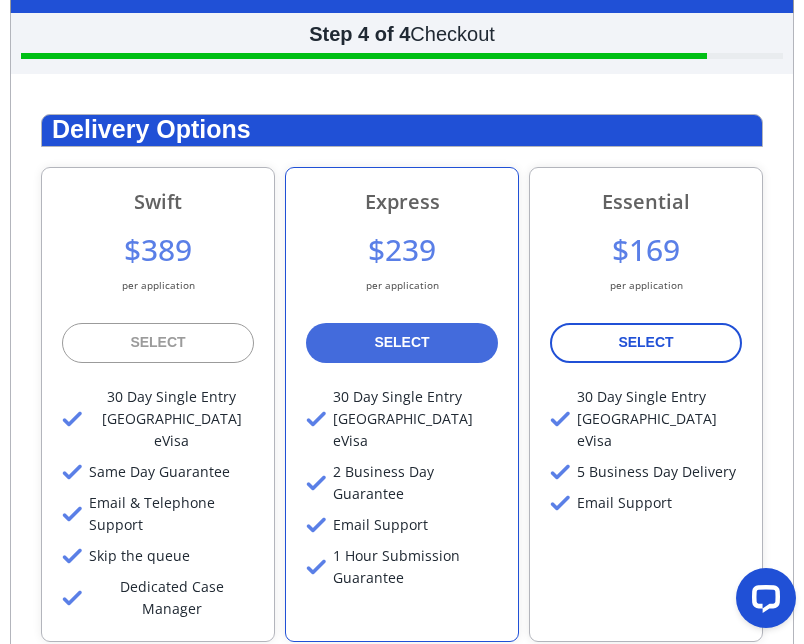 click at bounding box center (646, 343) 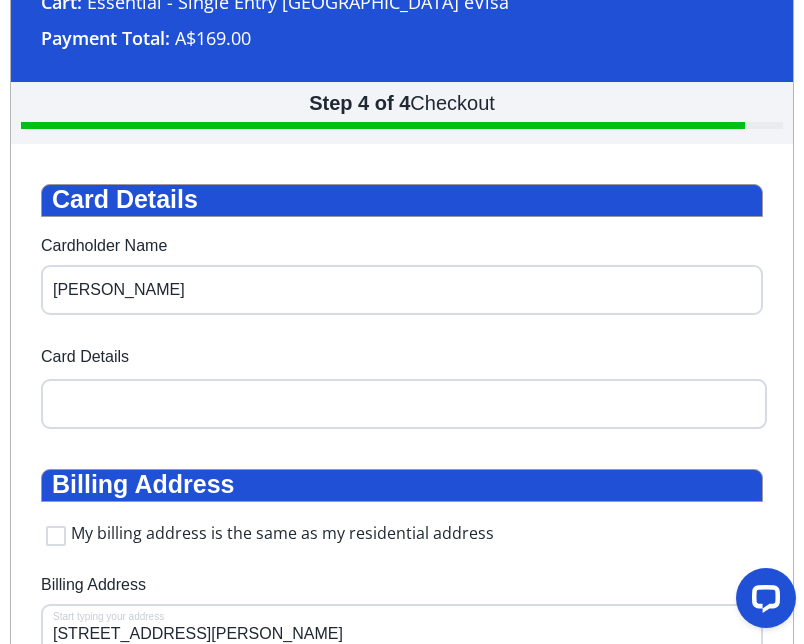 click on "Card Details  Cardholder Name Adriana Sues Card Details Billing Address  My billing address is the same as my residential address Billing Address 15 Sundown Rd, Cullinane QLD 4860, Australia Start typing your address By using this eVisa processing service I consent to the  Privacy Policy  and  Terms & Conditions  of this website. I acknowledge that a private company will review and submit the Vietnam eVisa application on my behalf, which includes the mandatory Vietnam Government Fee. I am of legal age, or have parental/guardian consent to submit this application. Standard processing time is 10 business days.
If you have any questions about your order or upcoming trip to Vietnam, please contact us at anytime:
info@govlinked.com.au PAY" at bounding box center (402, 563) 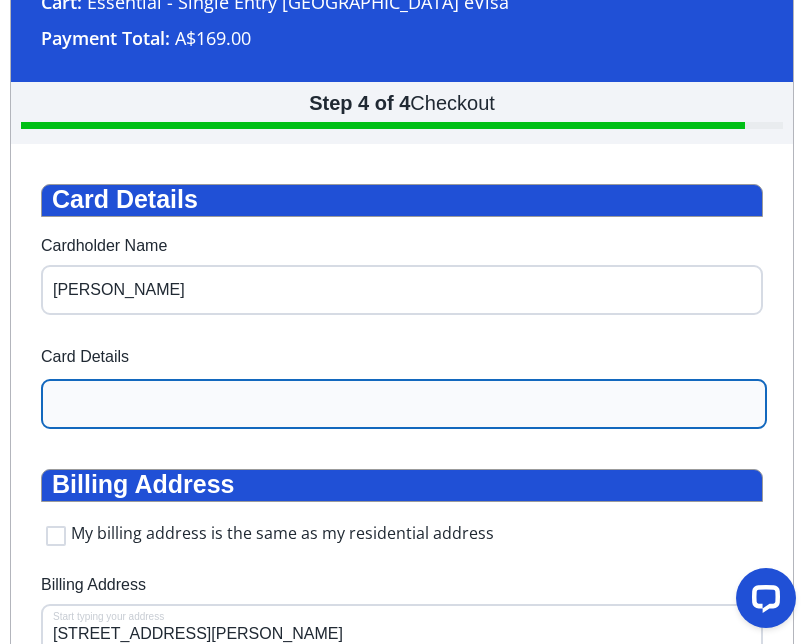 type on "\" 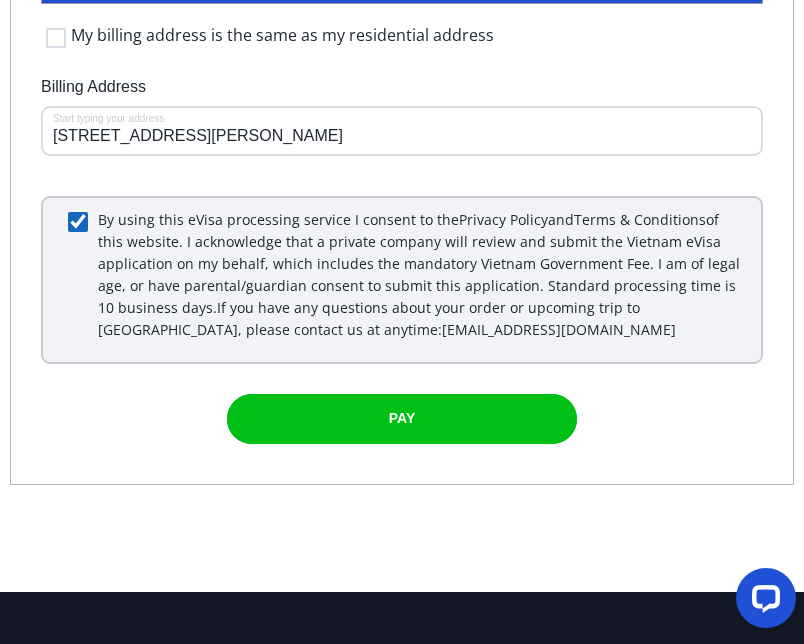 scroll, scrollTop: 785, scrollLeft: 0, axis: vertical 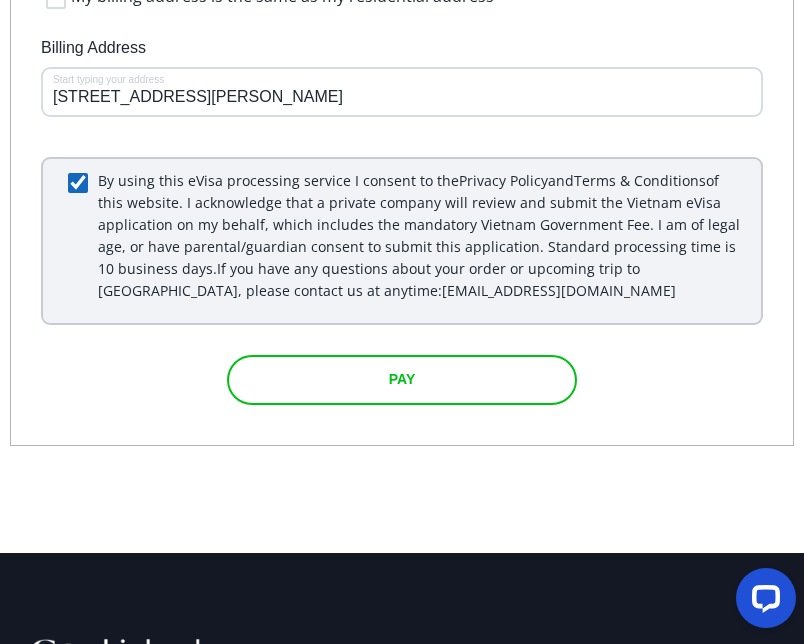 click at bounding box center (402, 380) 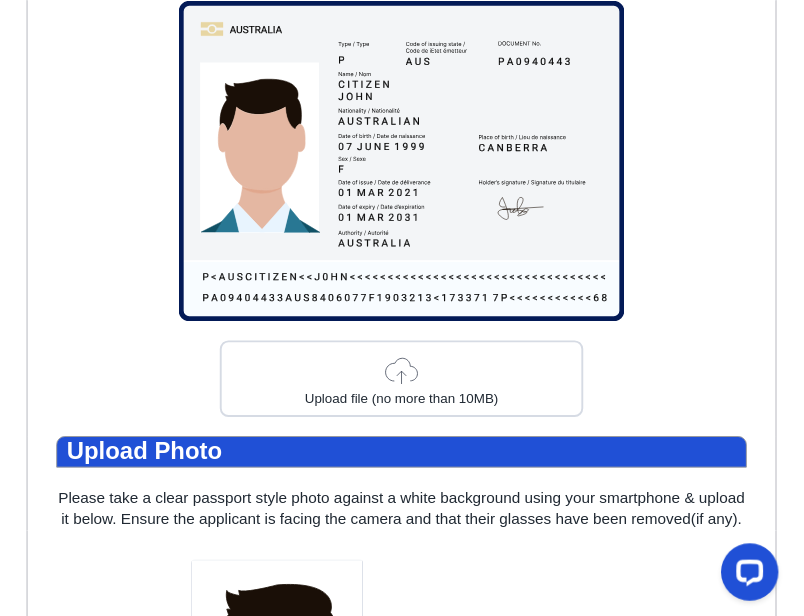 scroll, scrollTop: 442, scrollLeft: 0, axis: vertical 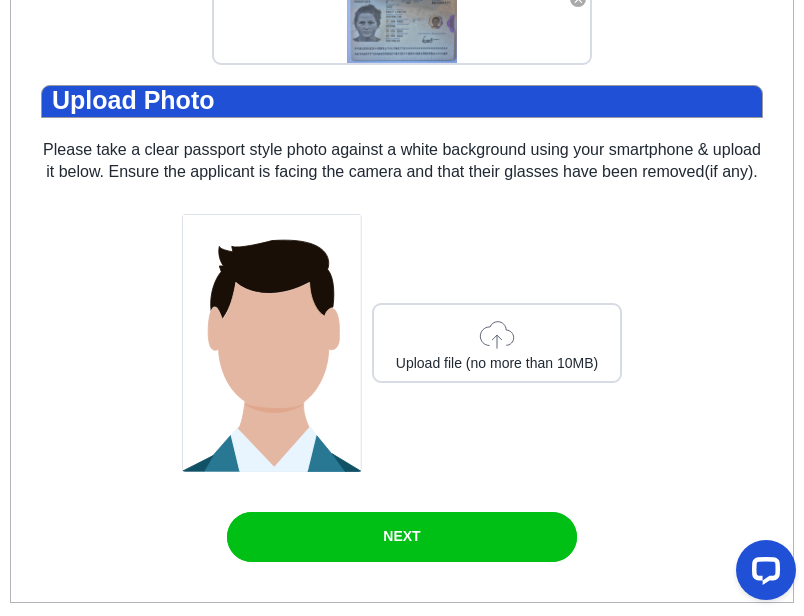 click on "Upload file (no more than 10MB)" at bounding box center [497, 343] 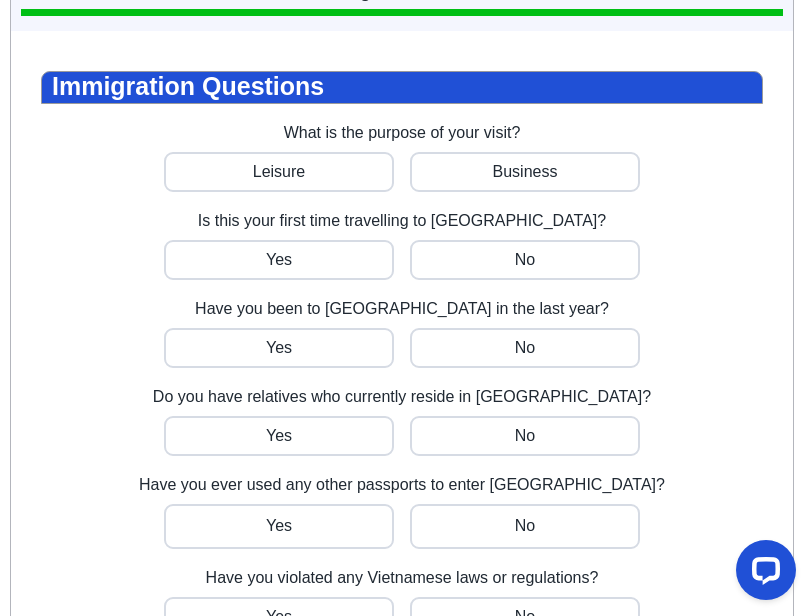 scroll, scrollTop: 299, scrollLeft: 0, axis: vertical 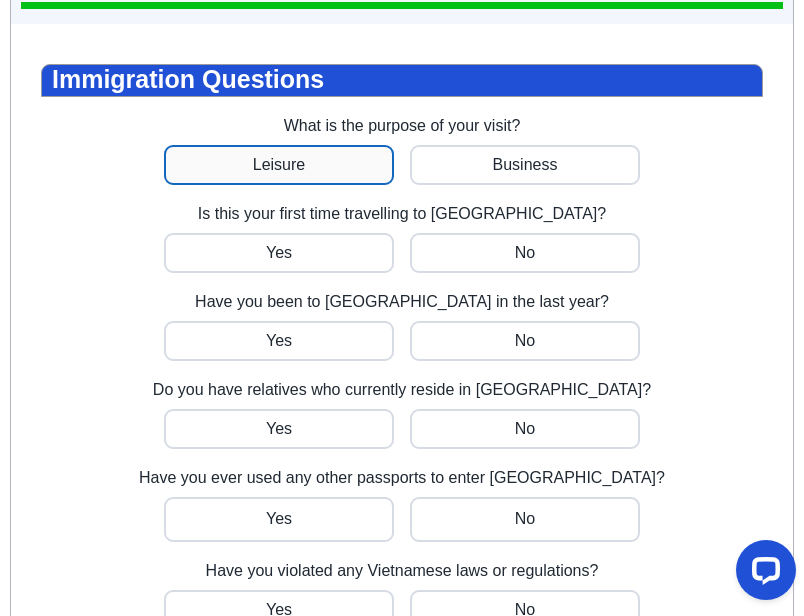 click at bounding box center [279, 165] 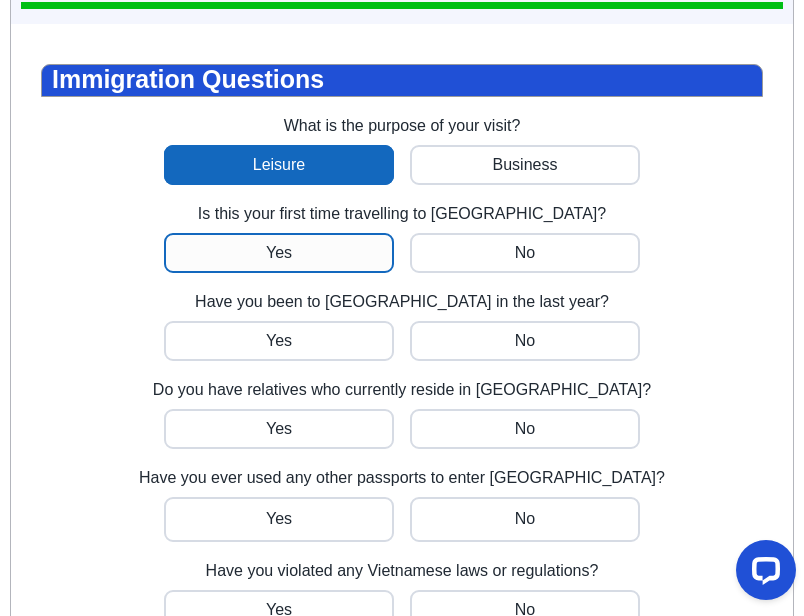 click at bounding box center (279, 253) 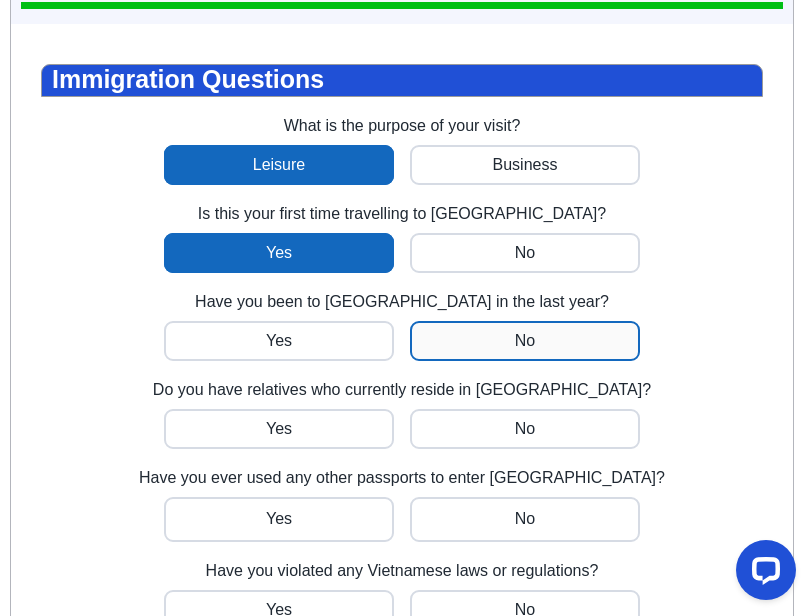 click at bounding box center [279, 341] 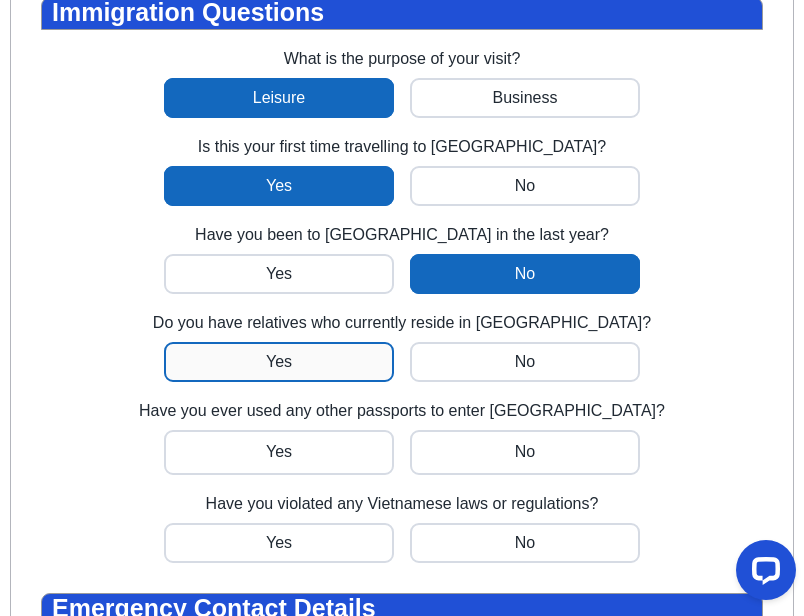 scroll, scrollTop: 371, scrollLeft: 0, axis: vertical 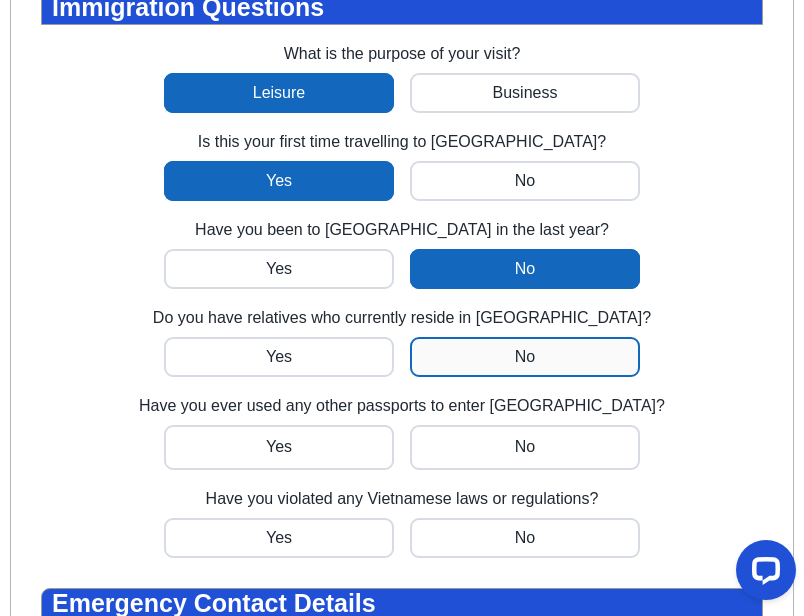 click at bounding box center (279, 357) 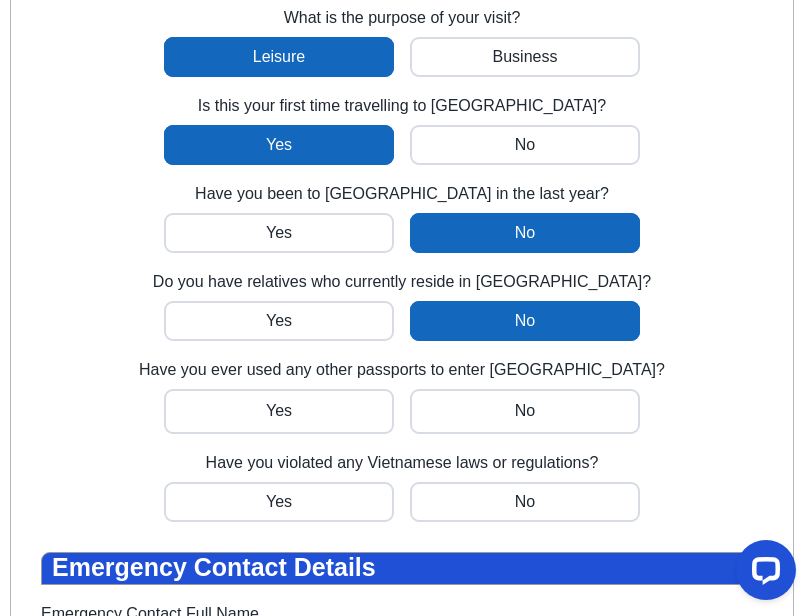 scroll, scrollTop: 448, scrollLeft: 0, axis: vertical 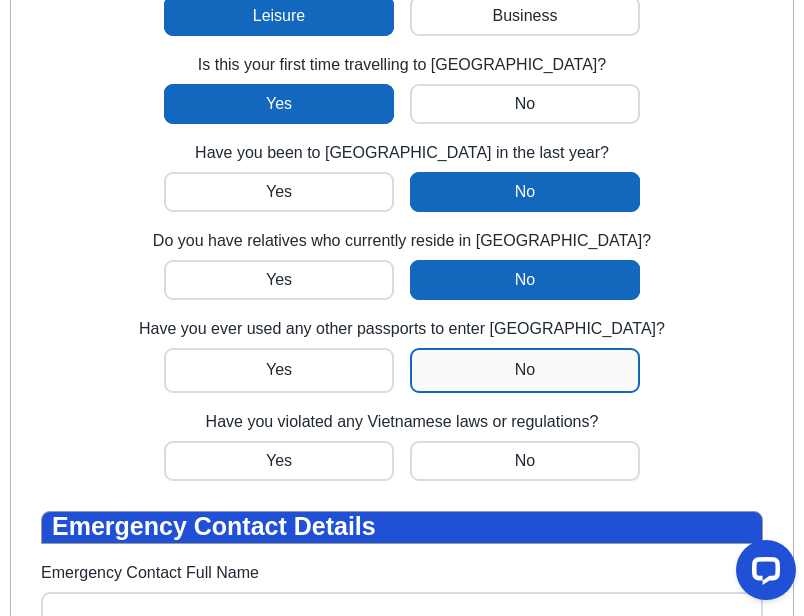 click at bounding box center (279, 370) 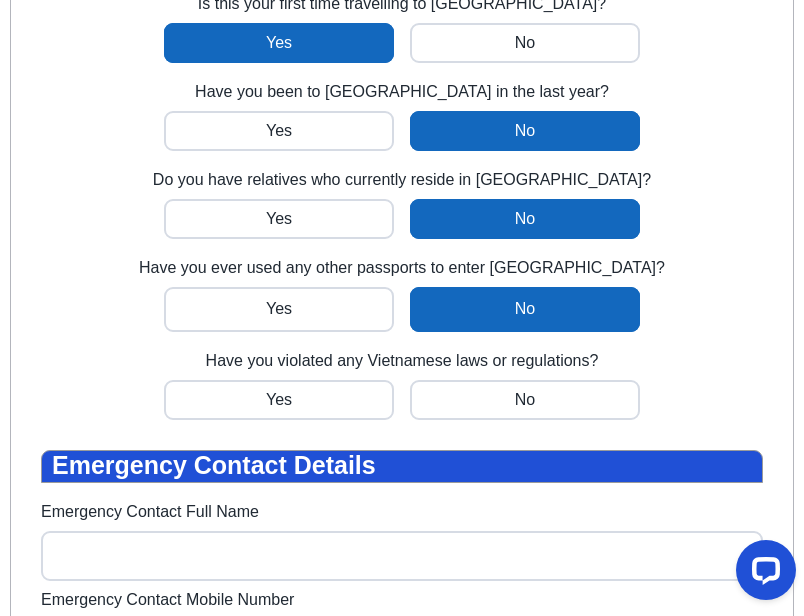 scroll, scrollTop: 579, scrollLeft: 0, axis: vertical 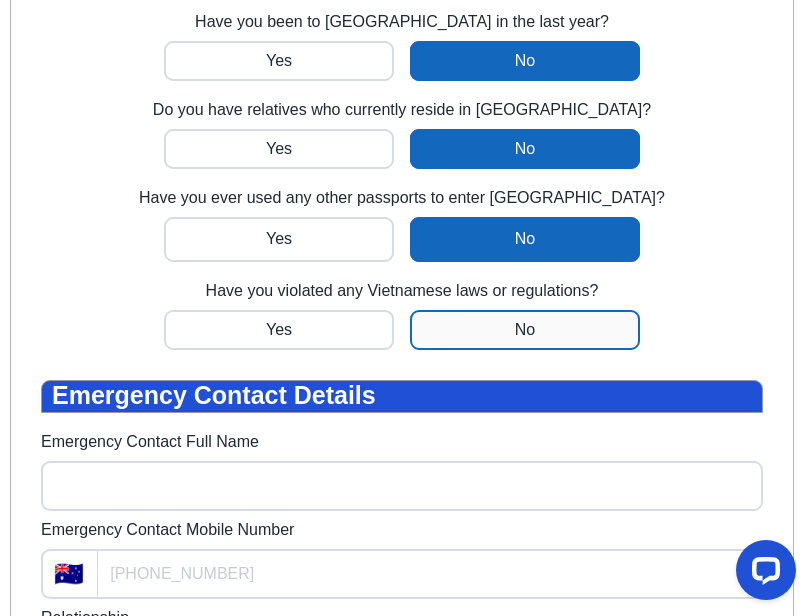 click at bounding box center [279, 330] 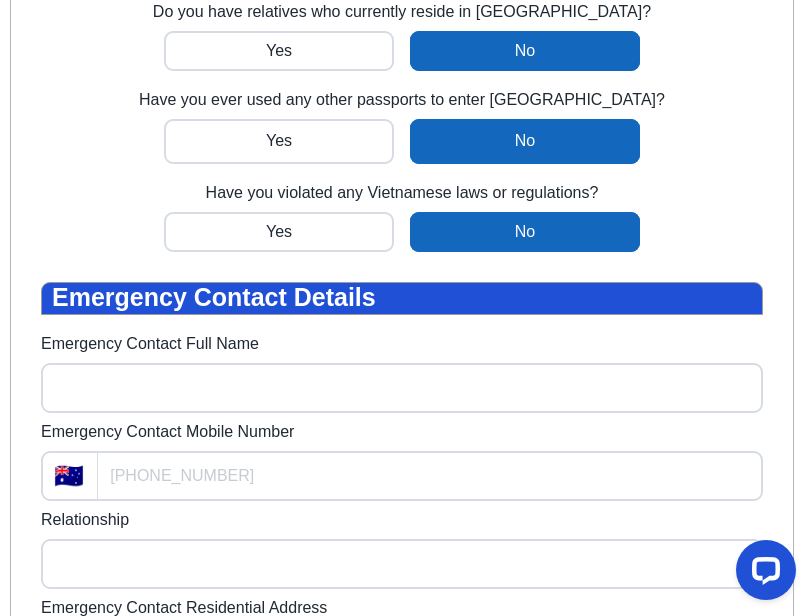 scroll, scrollTop: 708, scrollLeft: 0, axis: vertical 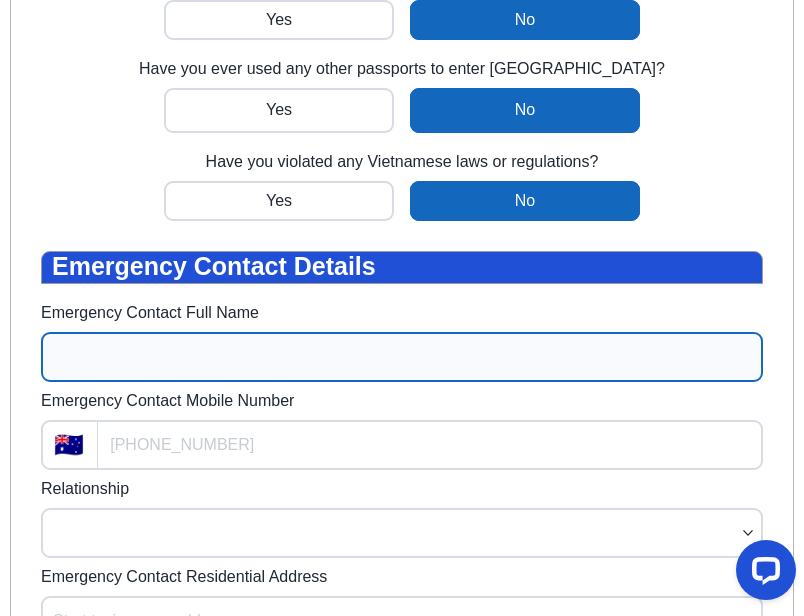 click on "Emergency Contact Full Name" at bounding box center [402, 357] 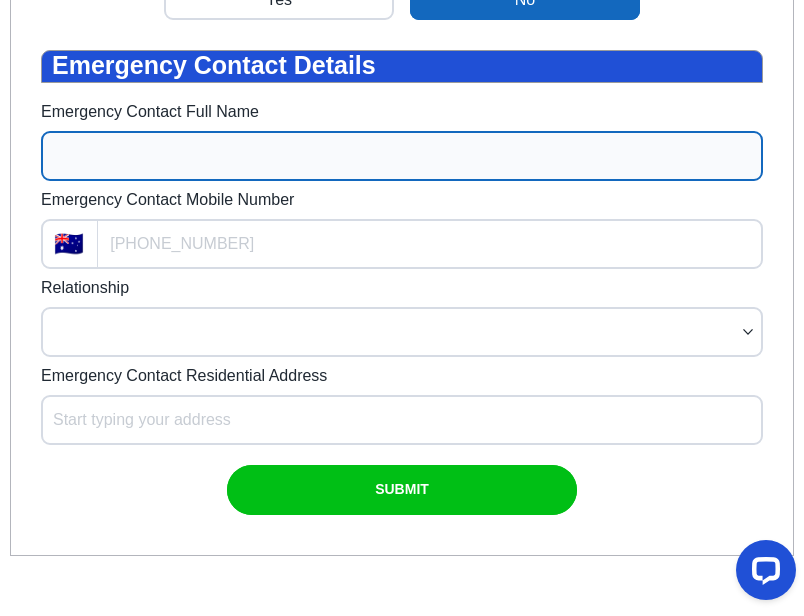 scroll, scrollTop: 923, scrollLeft: 0, axis: vertical 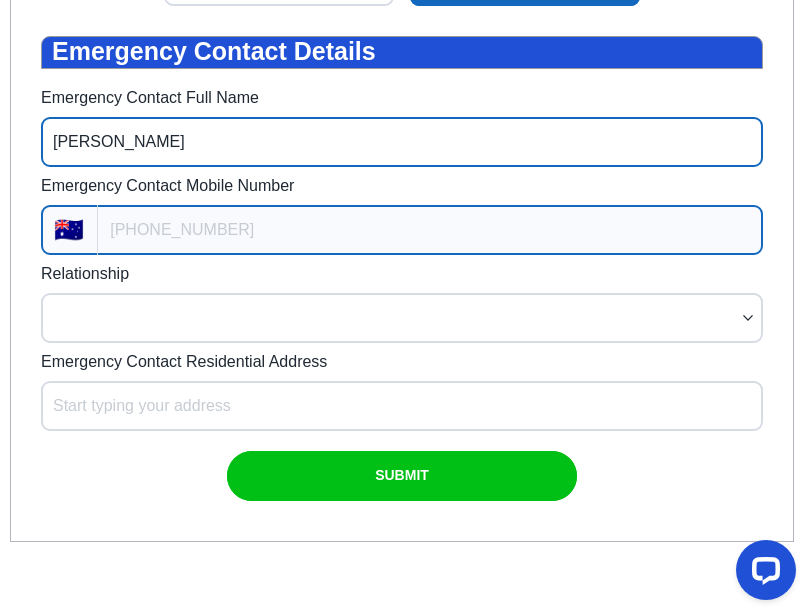 type on "Terry Prior" 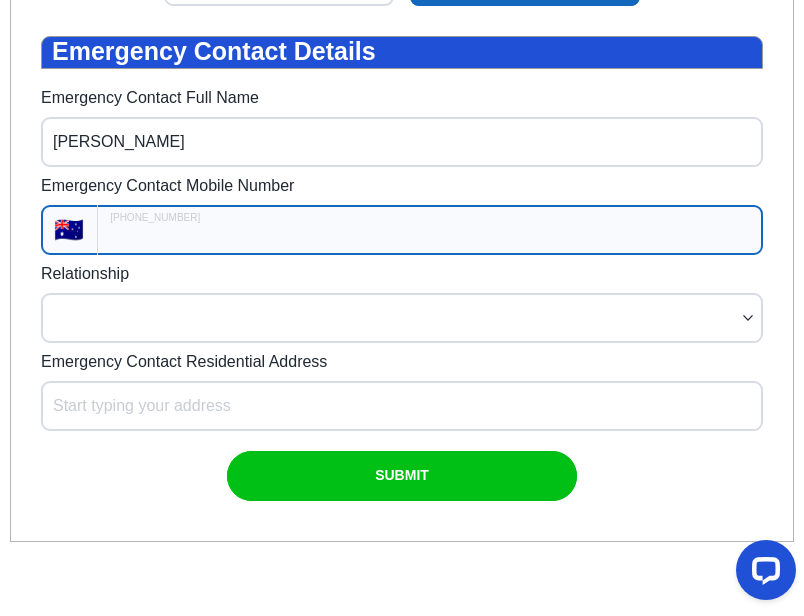 type on "+61" 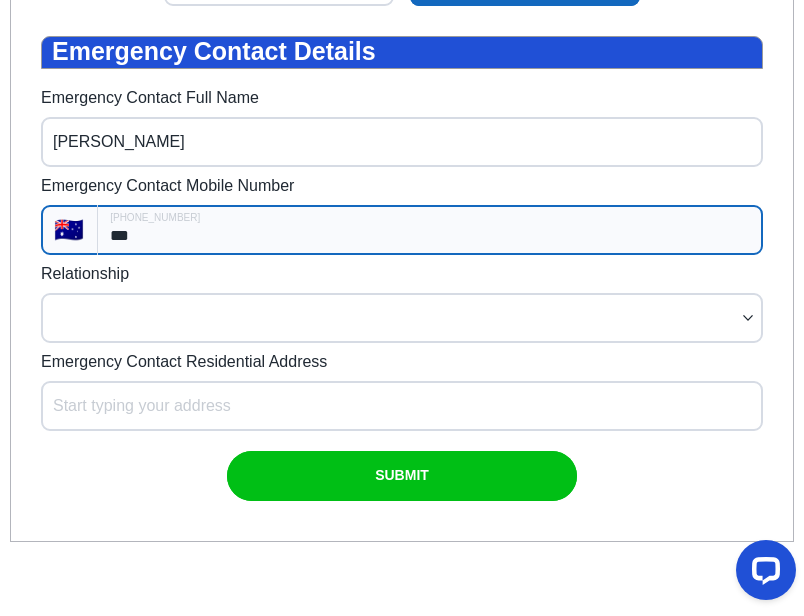 click on "***" at bounding box center (430, 230) 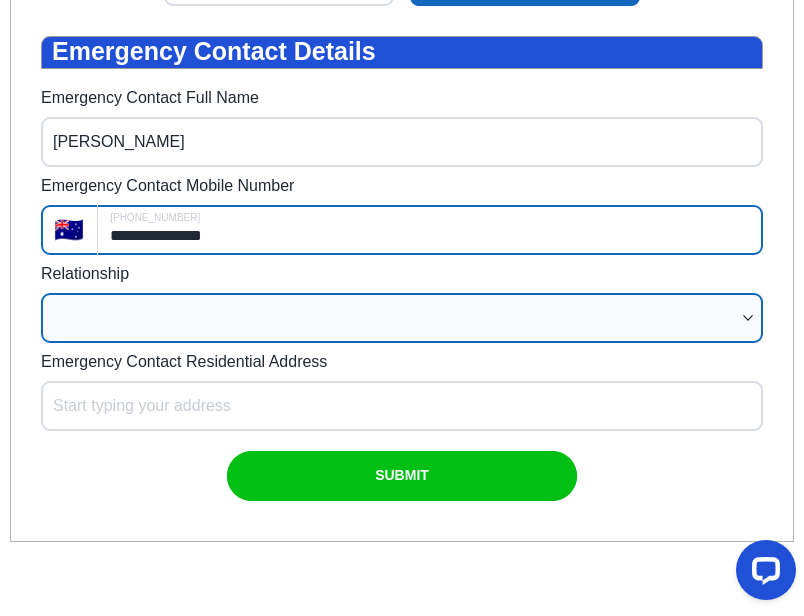 type on "**********" 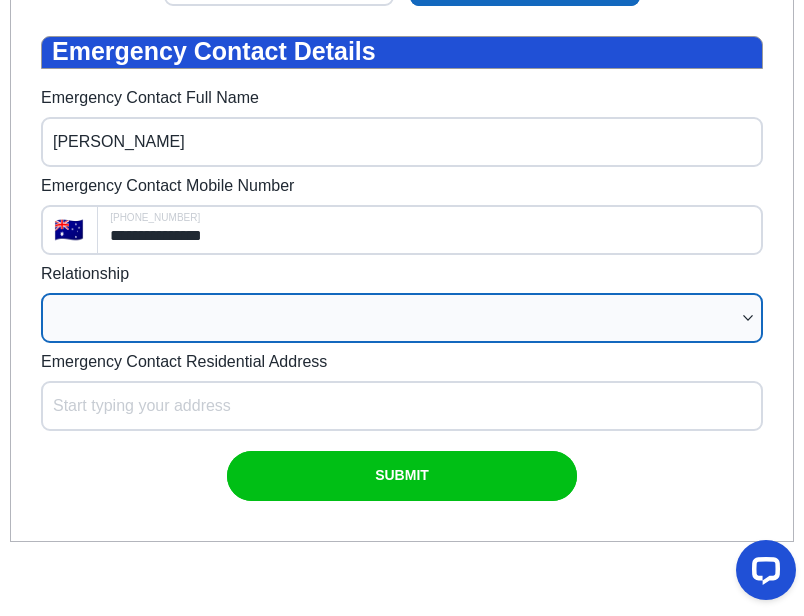 select on "Other" 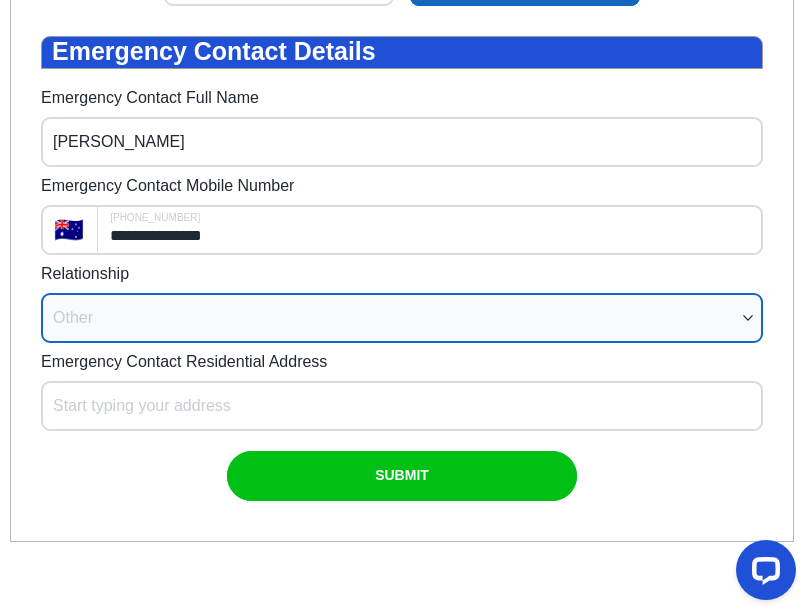 select on "*****" 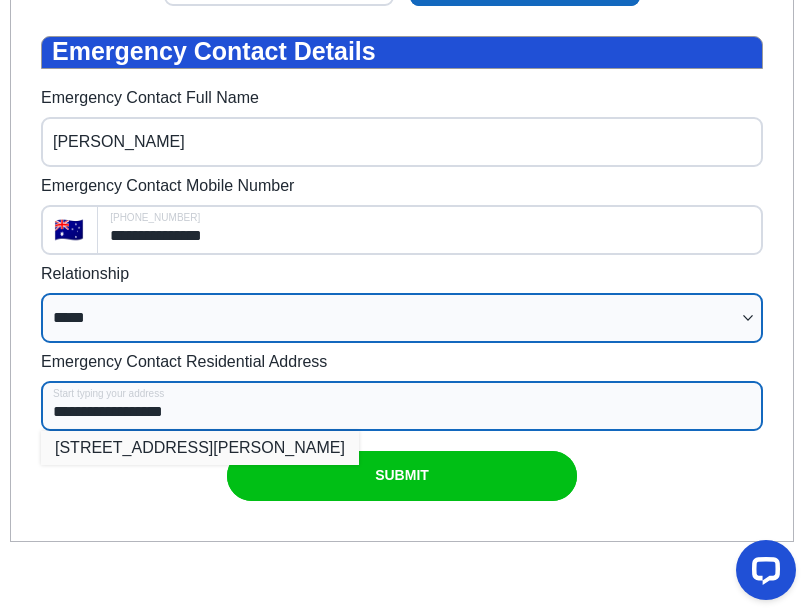 click on "15 Sundown Rd, Cullinane QLD, Australia" at bounding box center [200, 448] 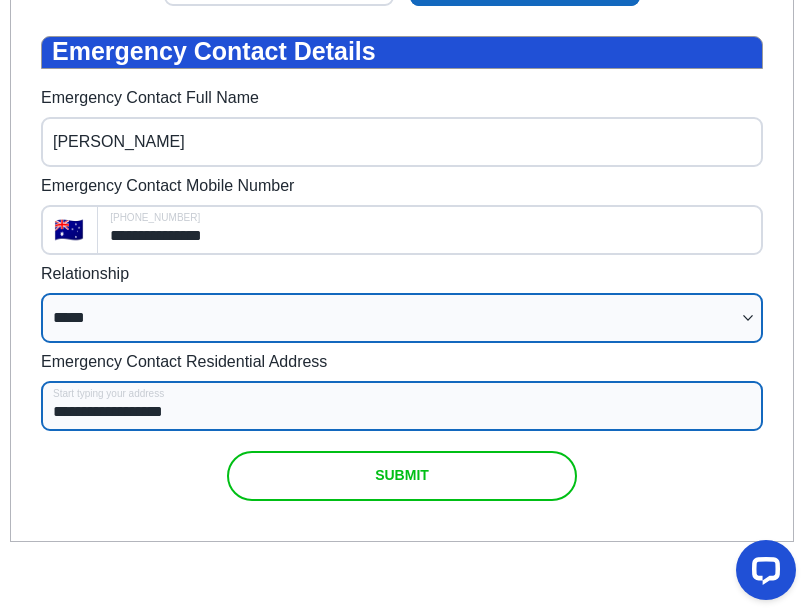 type on "**********" 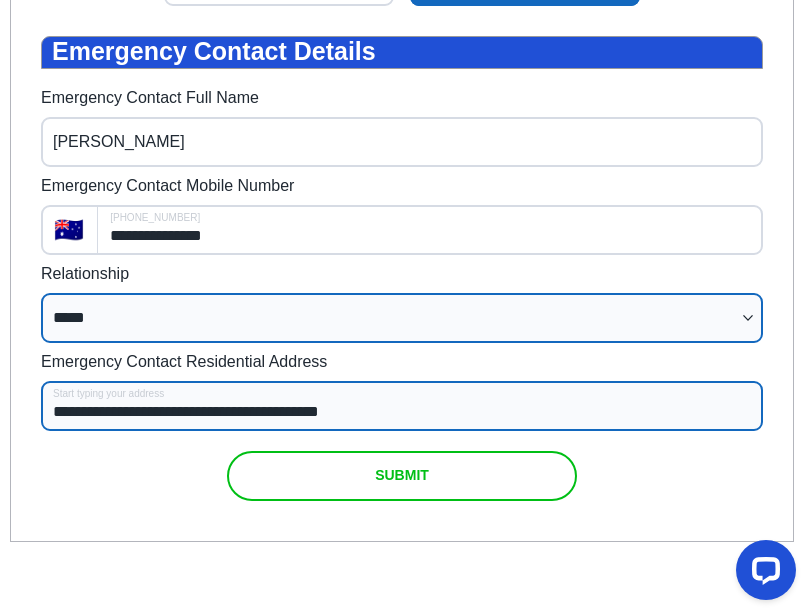 click at bounding box center [402, 476] 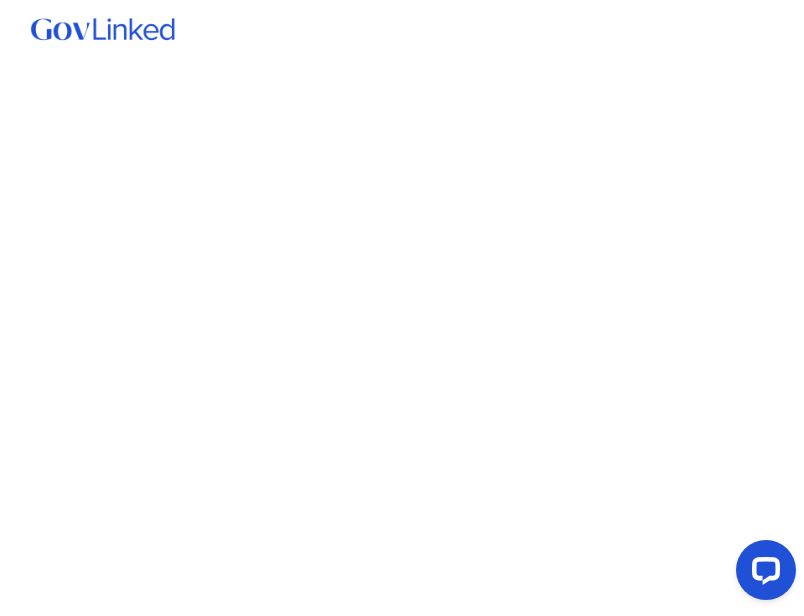 scroll, scrollTop: 0, scrollLeft: 0, axis: both 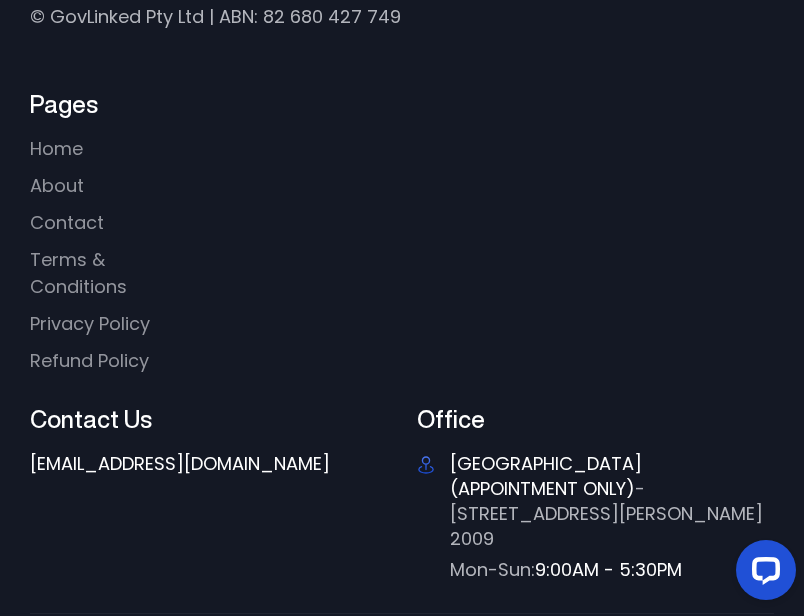 click on "[EMAIL_ADDRESS][DOMAIN_NAME]" at bounding box center (180, 463) 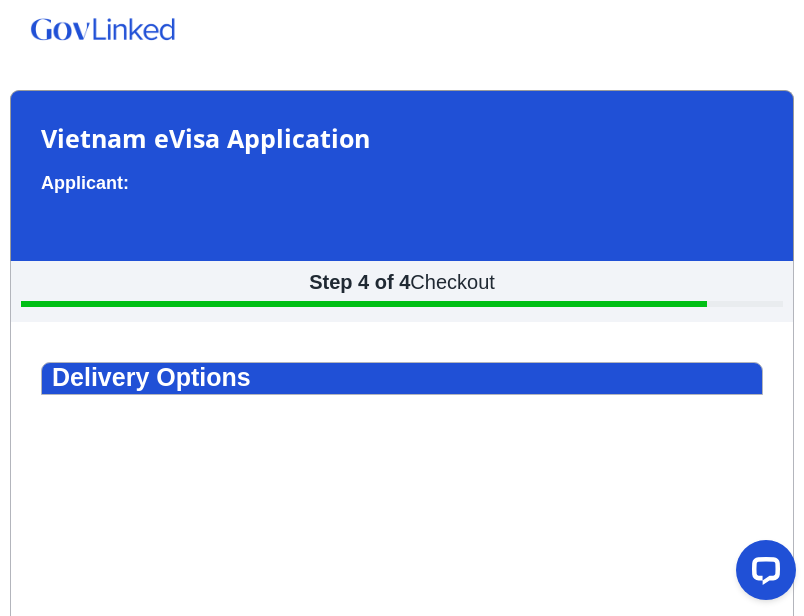 scroll, scrollTop: 0, scrollLeft: 0, axis: both 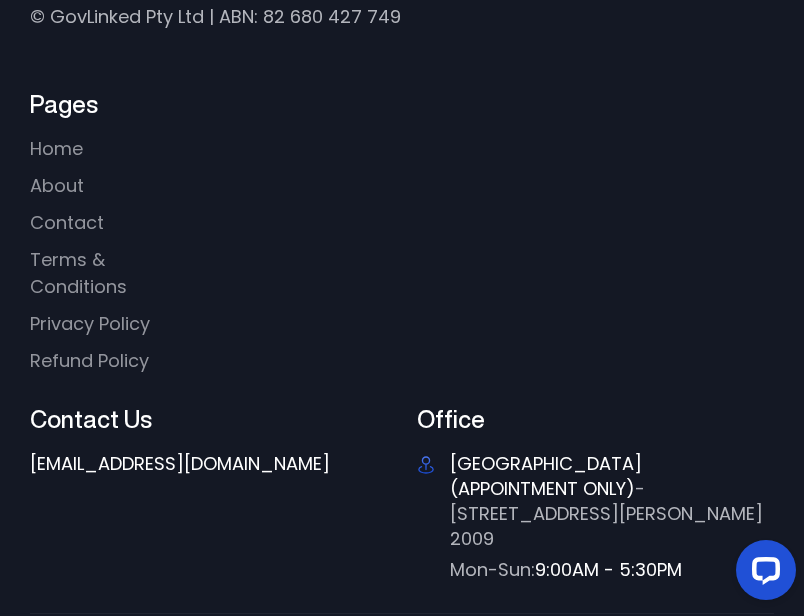 click on "[EMAIL_ADDRESS][DOMAIN_NAME]" at bounding box center (180, 463) 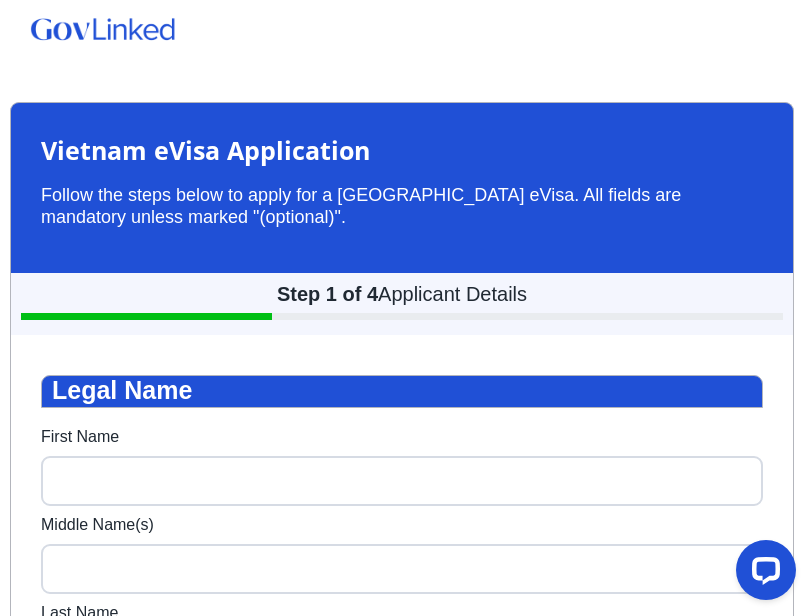 scroll, scrollTop: 0, scrollLeft: 0, axis: both 